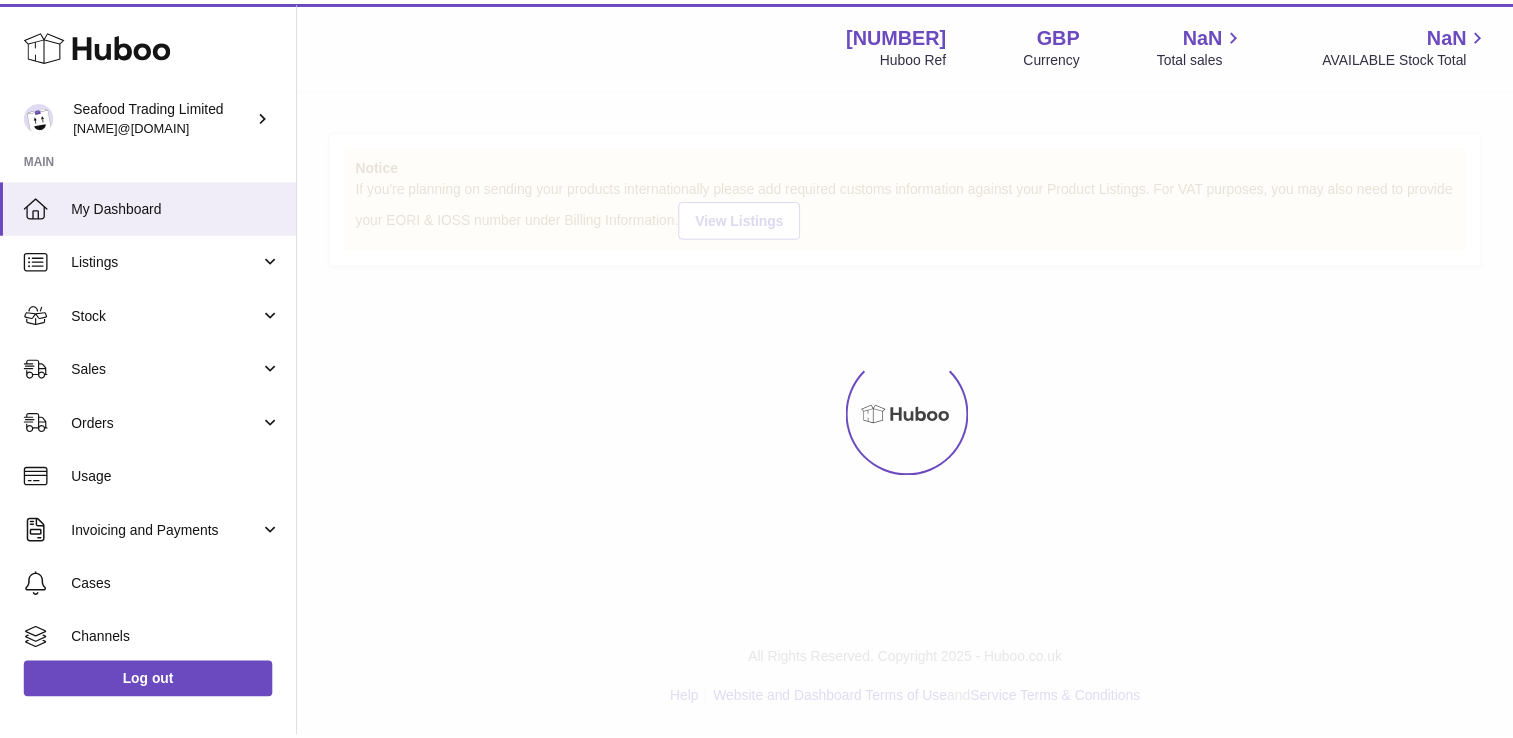 scroll, scrollTop: 0, scrollLeft: 0, axis: both 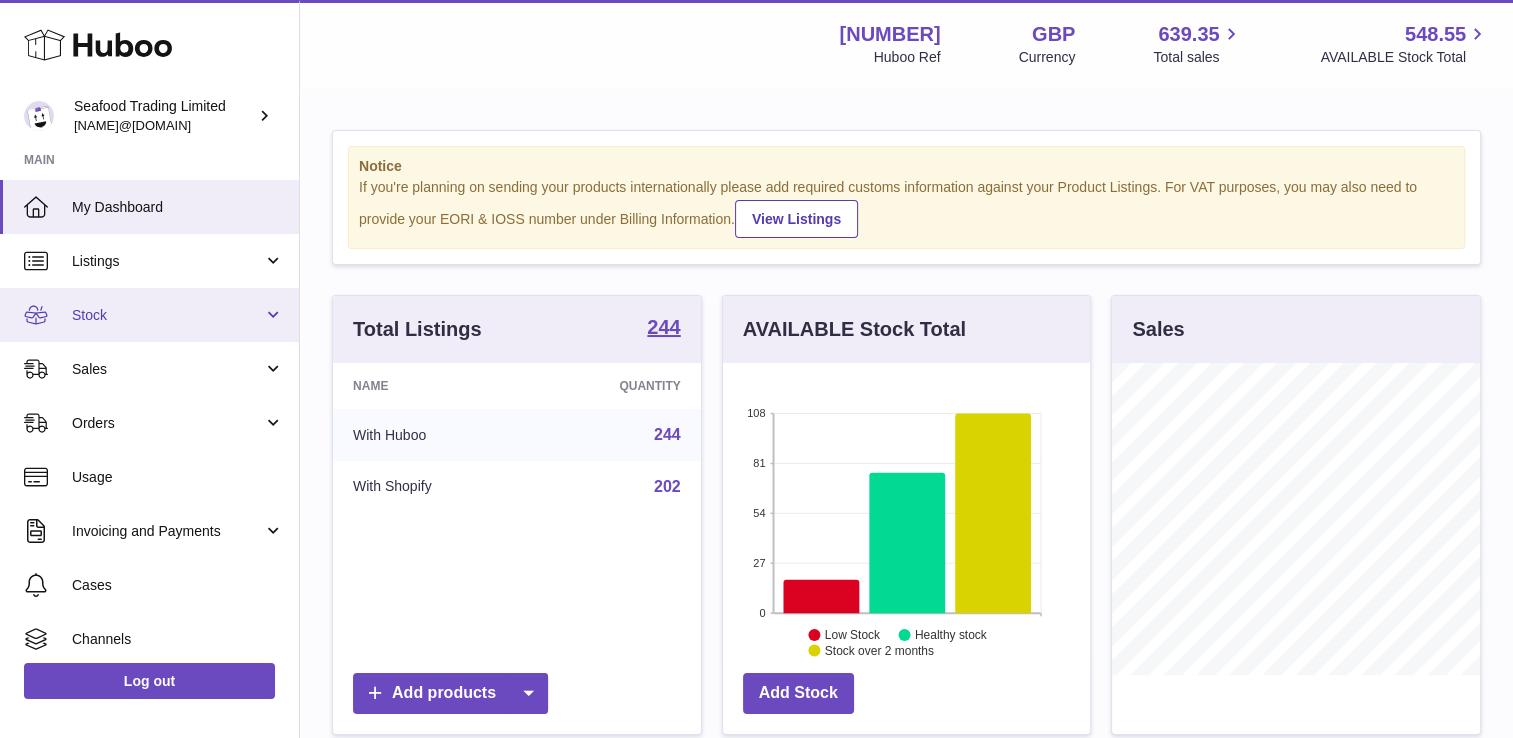 click on "Stock" at bounding box center (167, 315) 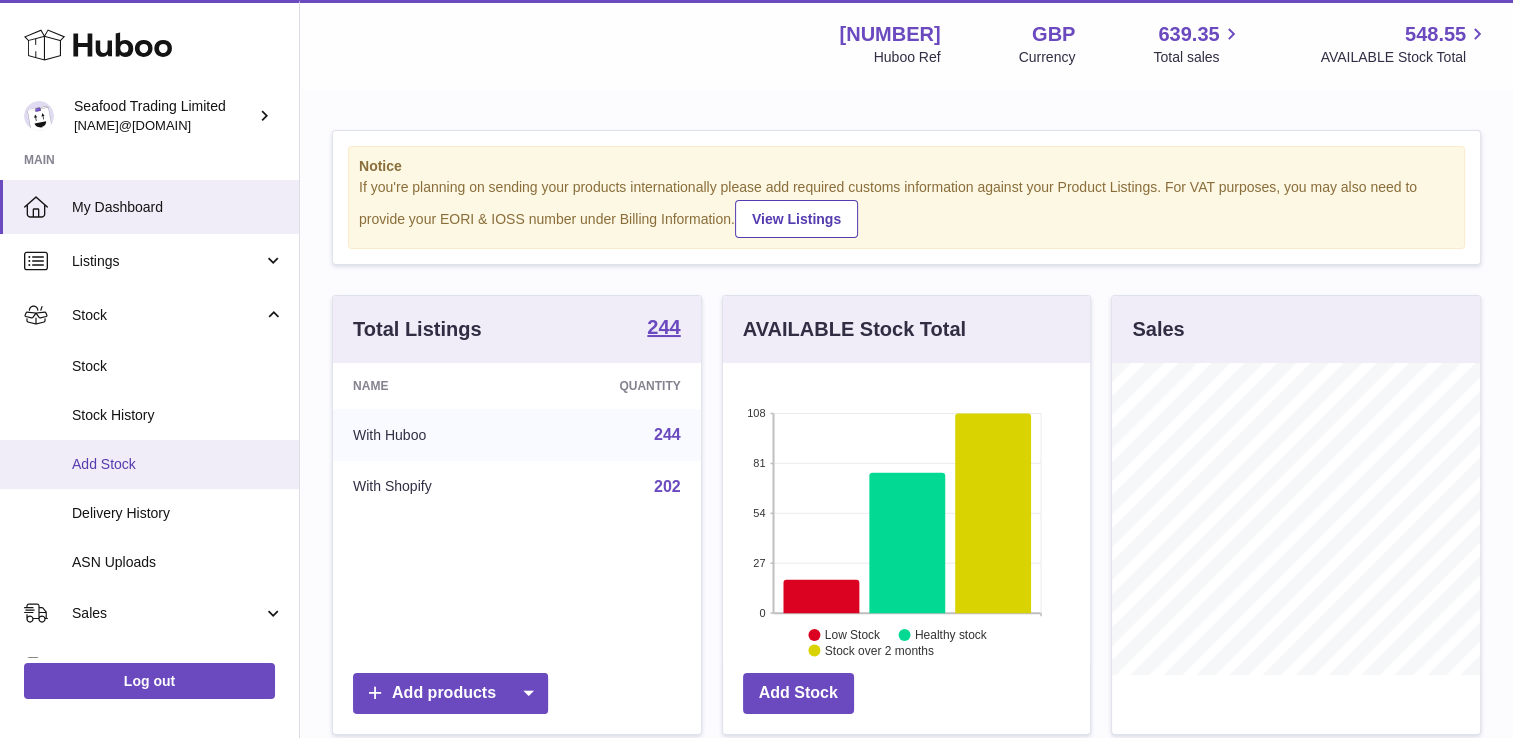 click on "Add Stock" at bounding box center (178, 464) 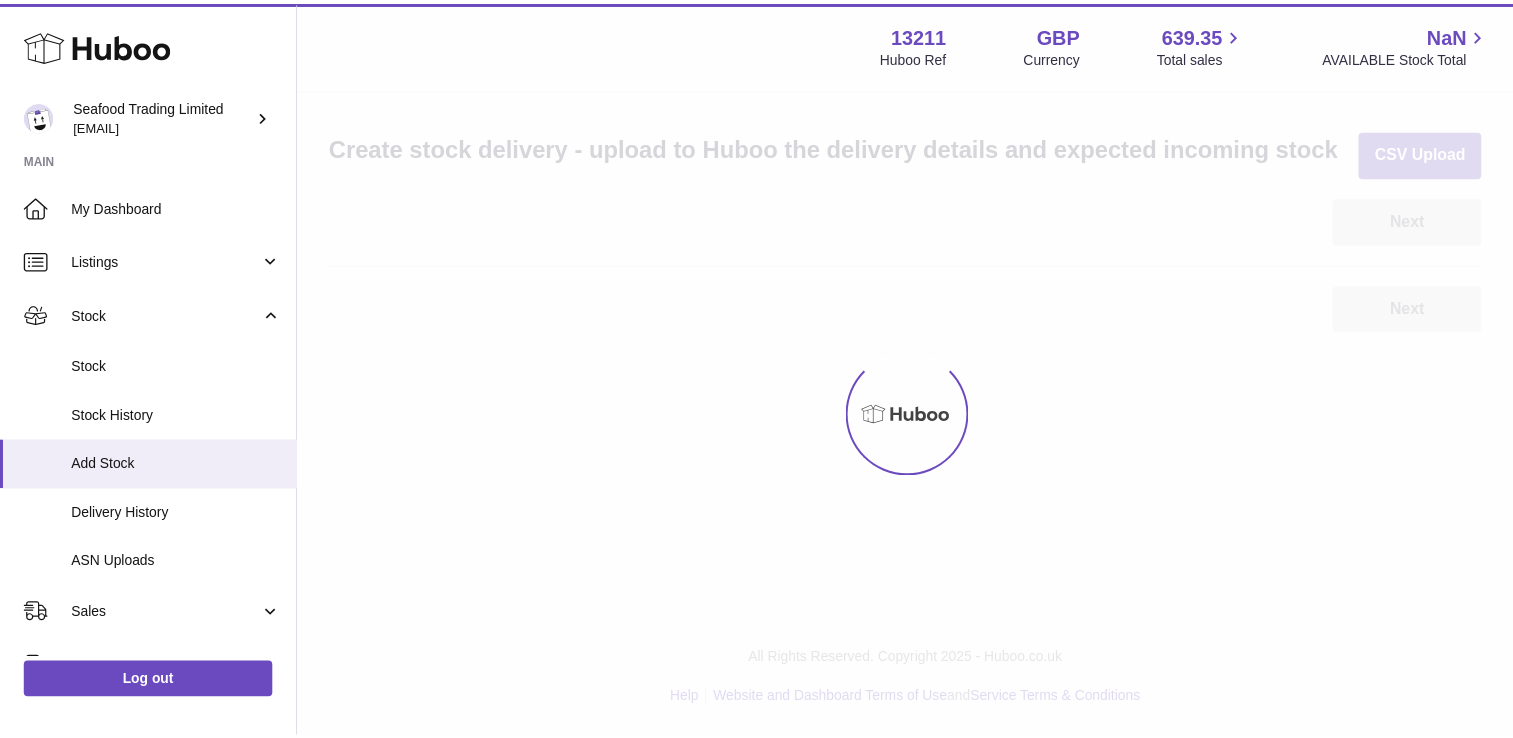 scroll, scrollTop: 0, scrollLeft: 0, axis: both 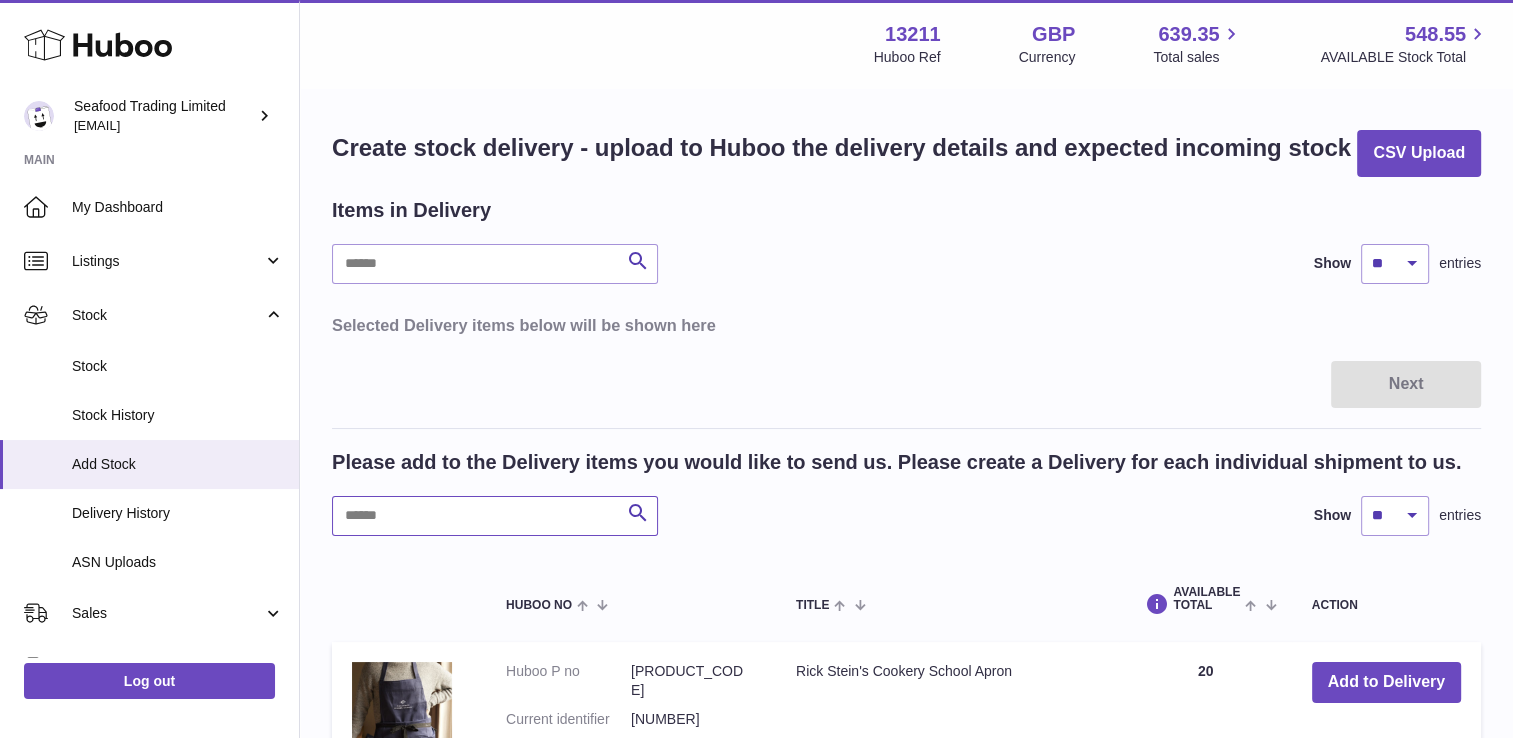 click at bounding box center [495, 516] 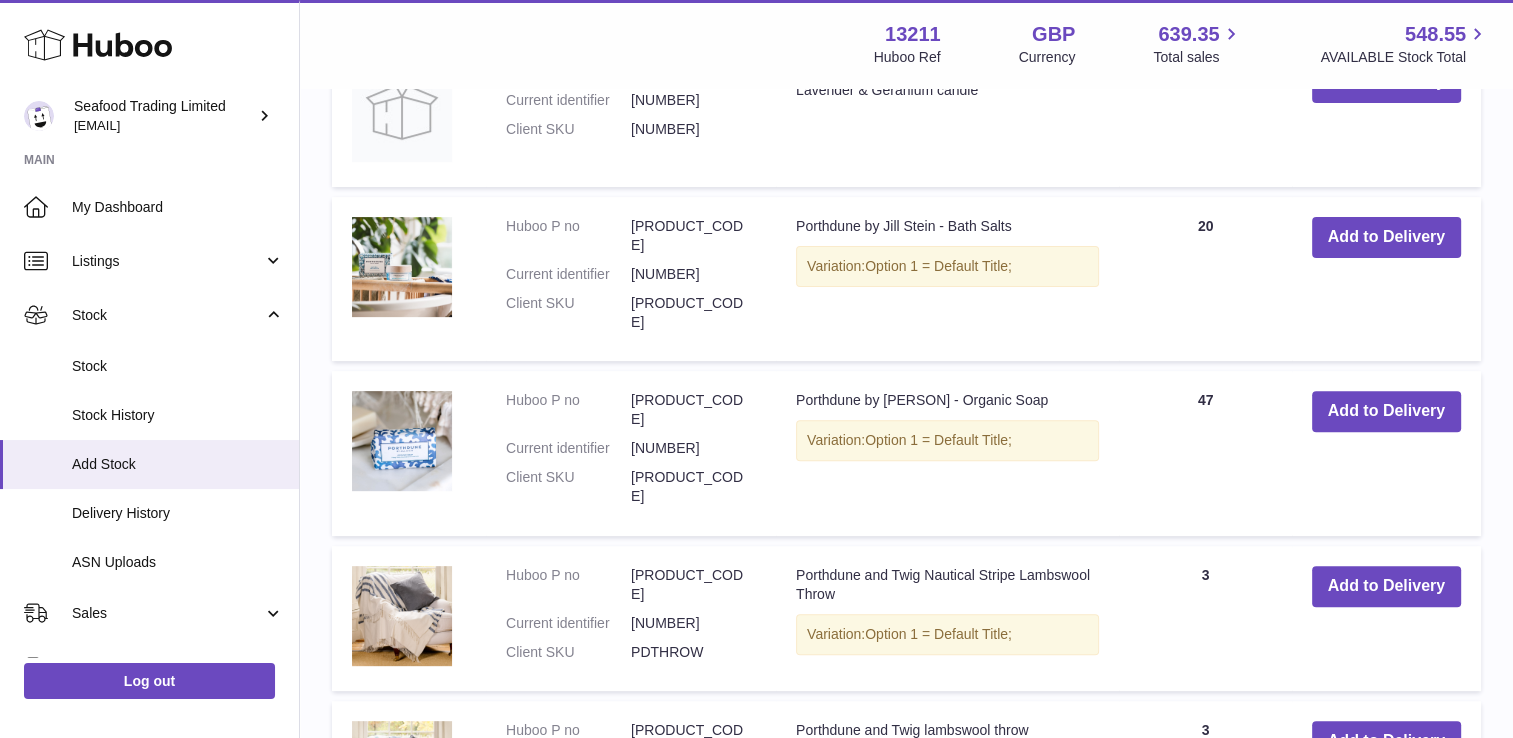 scroll, scrollTop: 200, scrollLeft: 0, axis: vertical 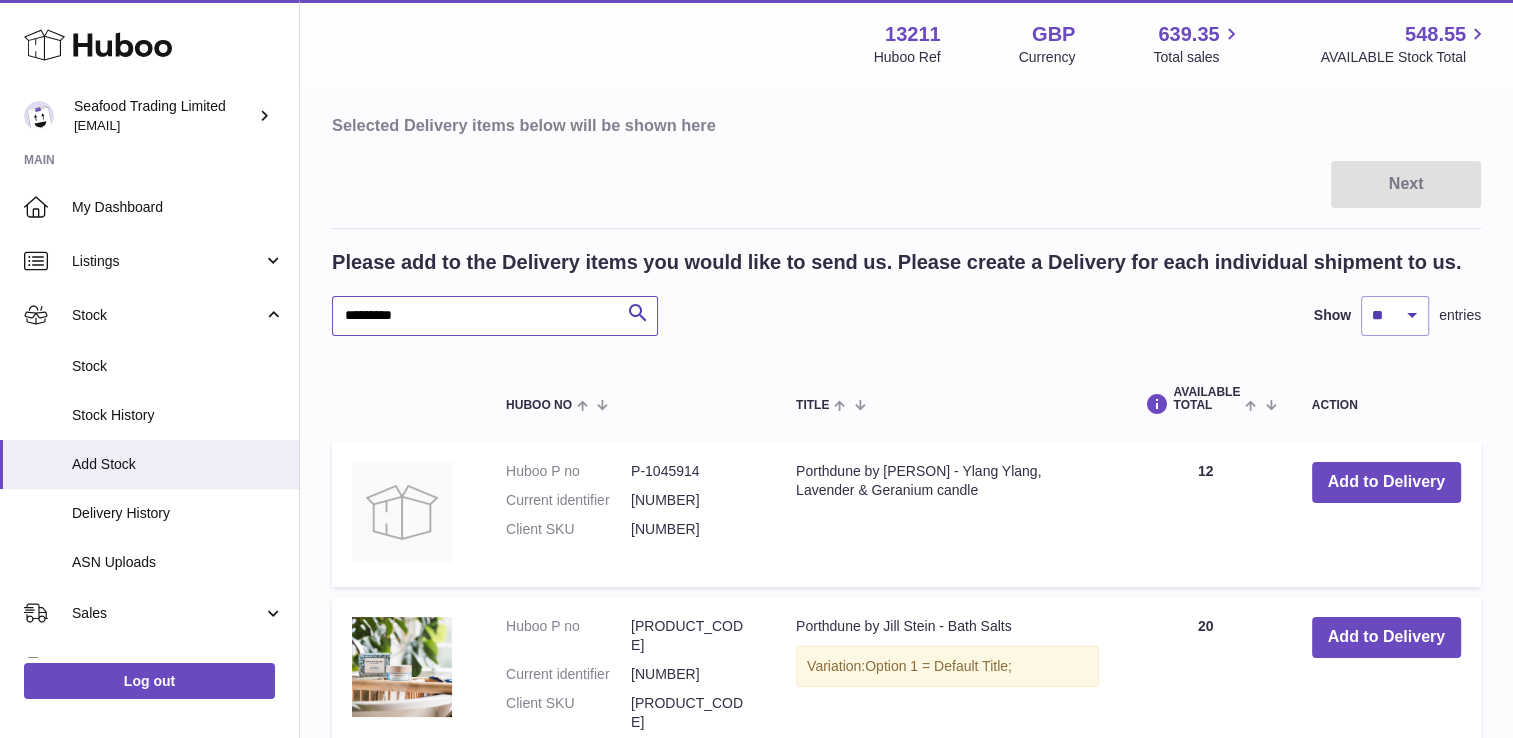 drag, startPoint x: 356, startPoint y: 310, endPoint x: 303, endPoint y: 307, distance: 53.08484 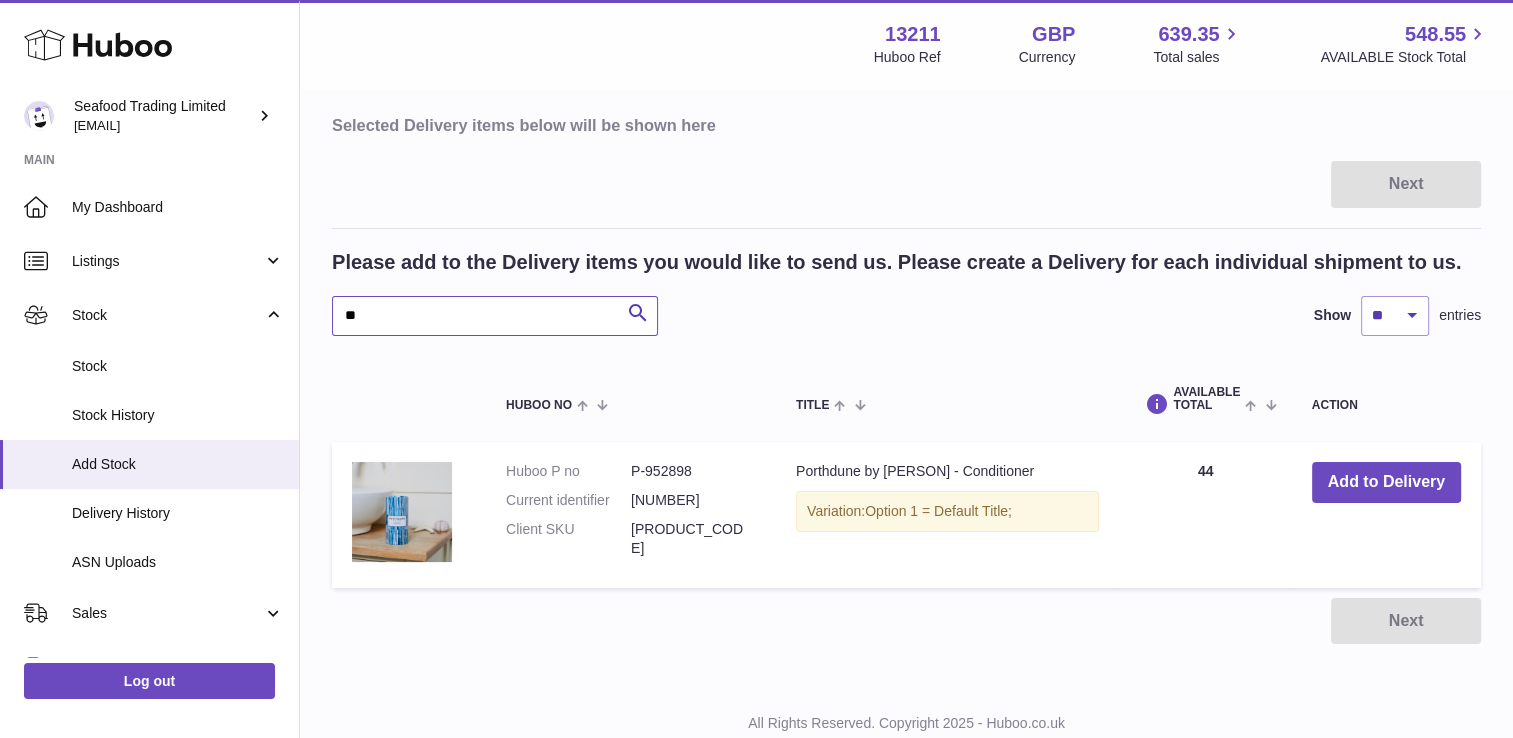 type on "*" 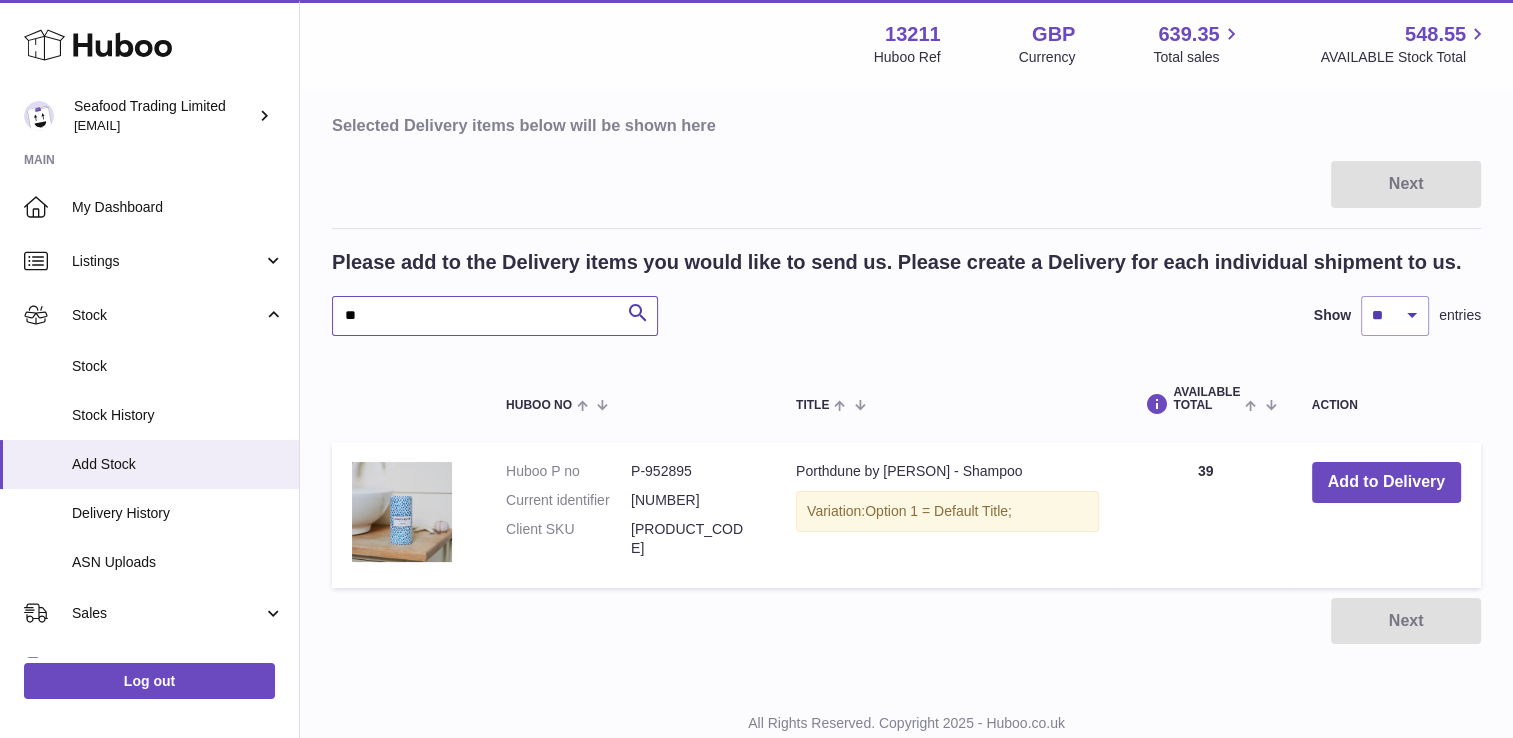 type on "*" 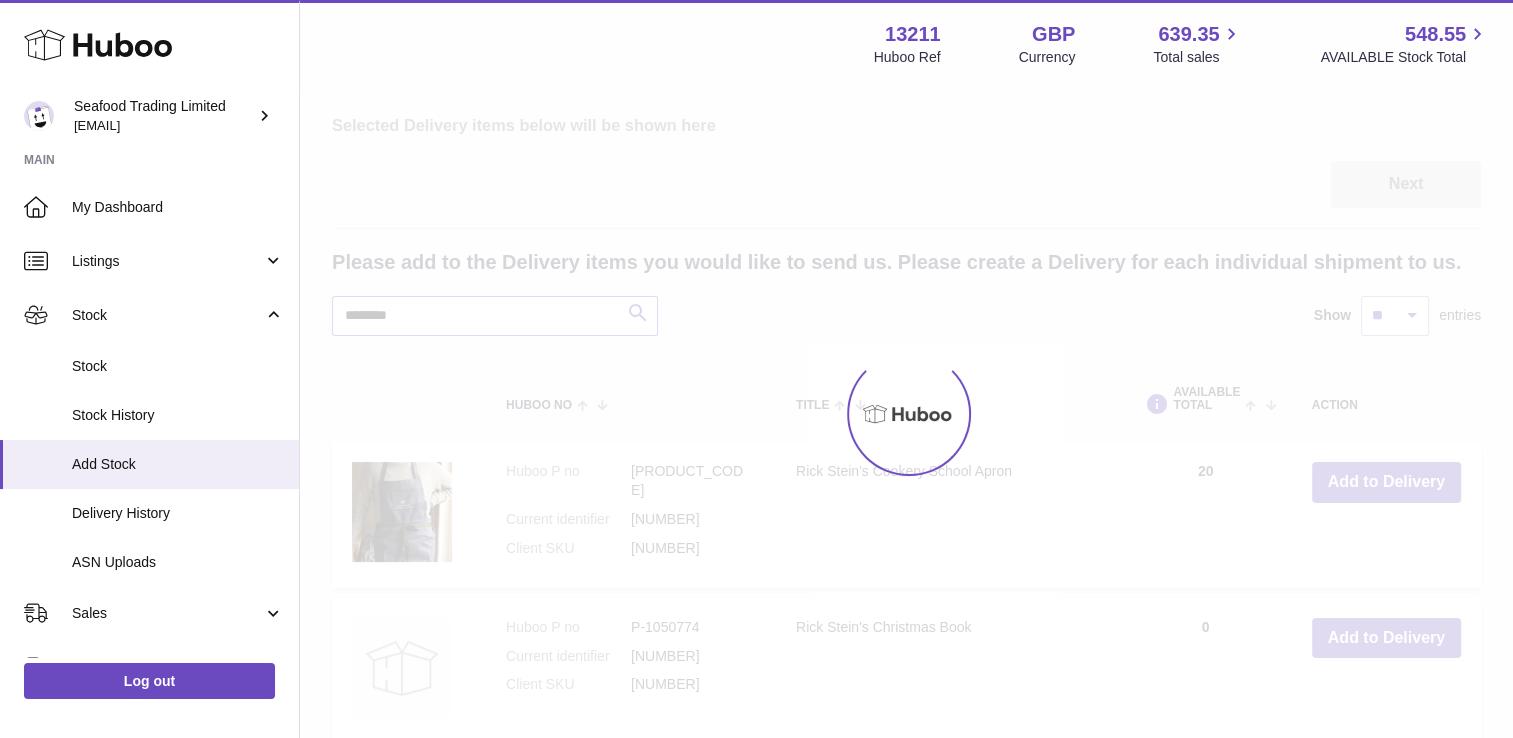scroll, scrollTop: 99, scrollLeft: 0, axis: vertical 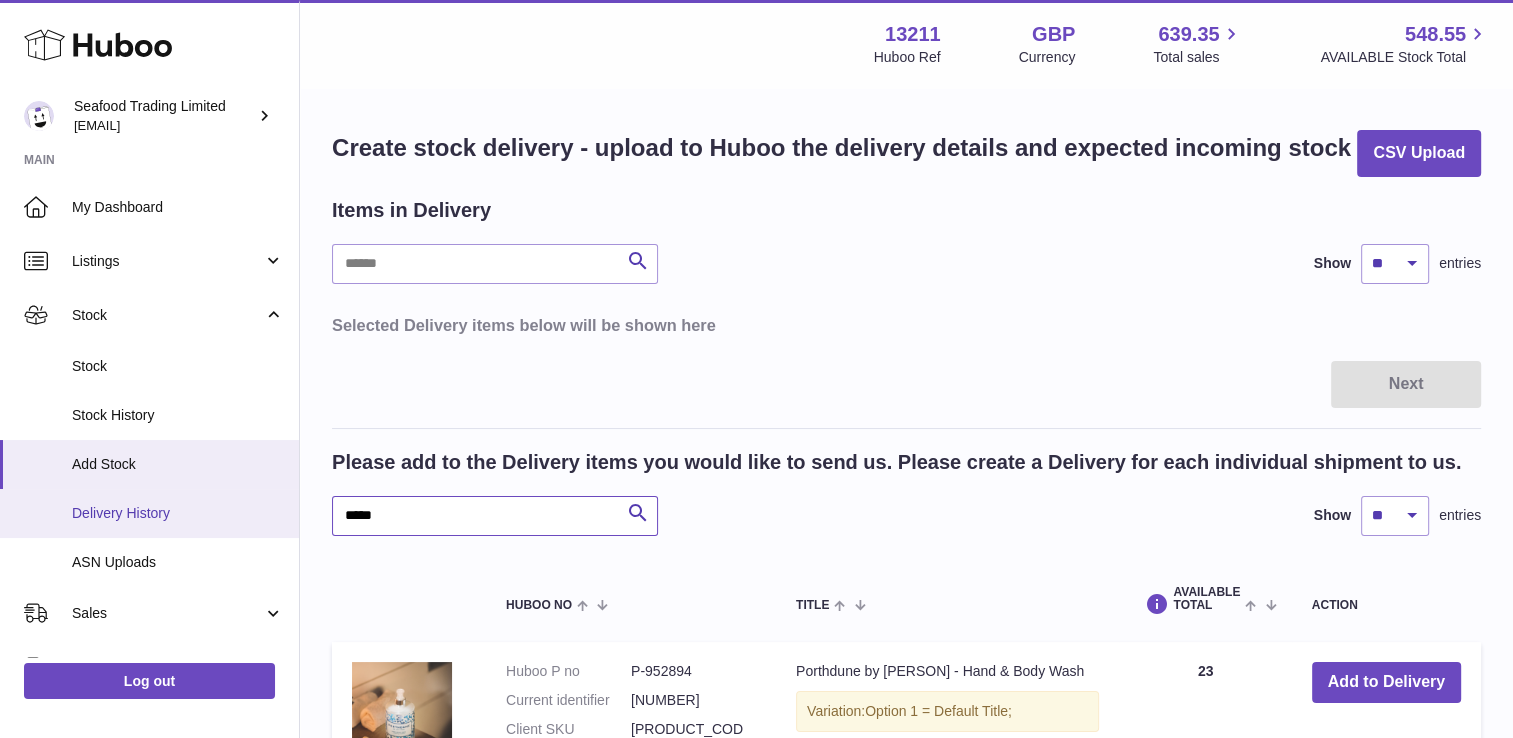 drag, startPoint x: 412, startPoint y: 517, endPoint x: 268, endPoint y: 511, distance: 144.12494 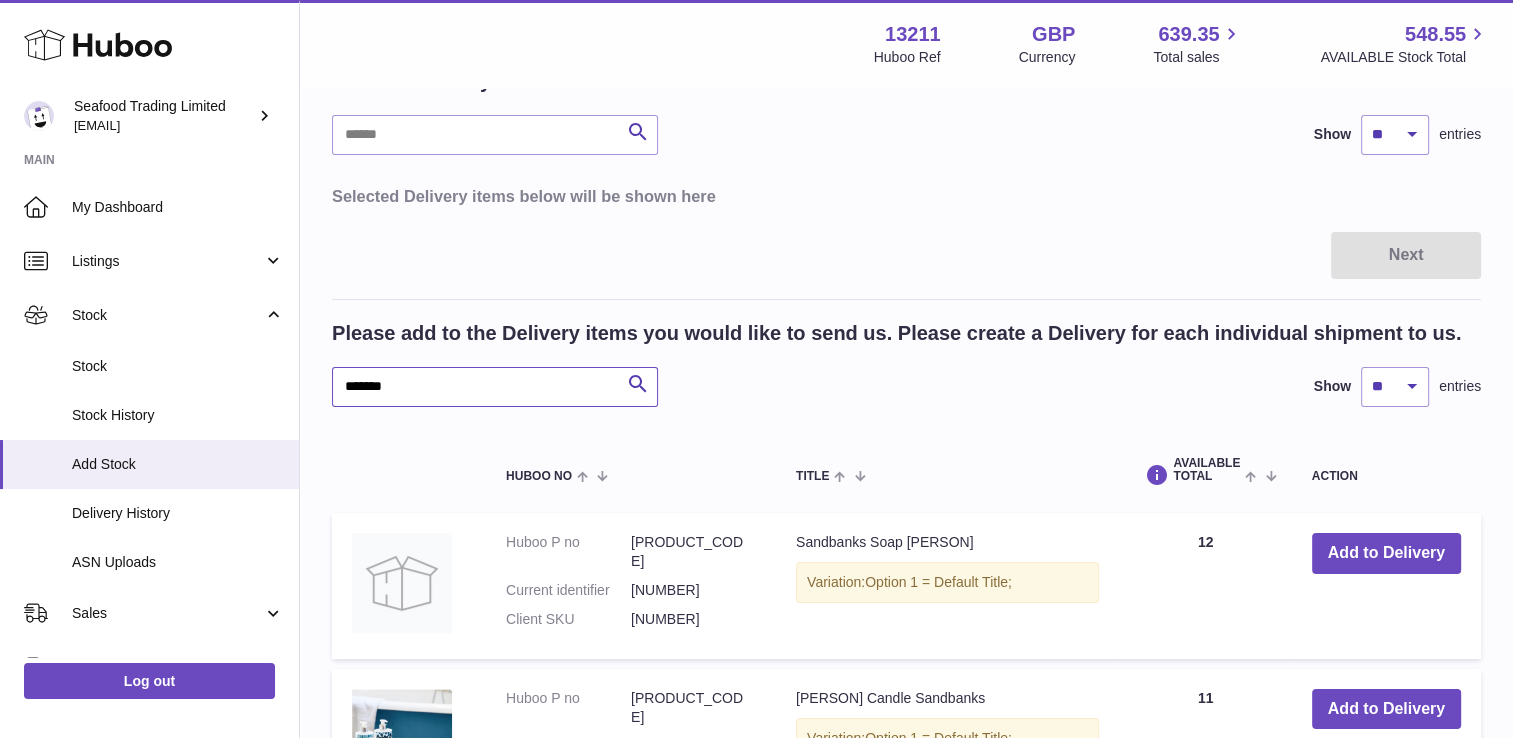 scroll, scrollTop: 300, scrollLeft: 0, axis: vertical 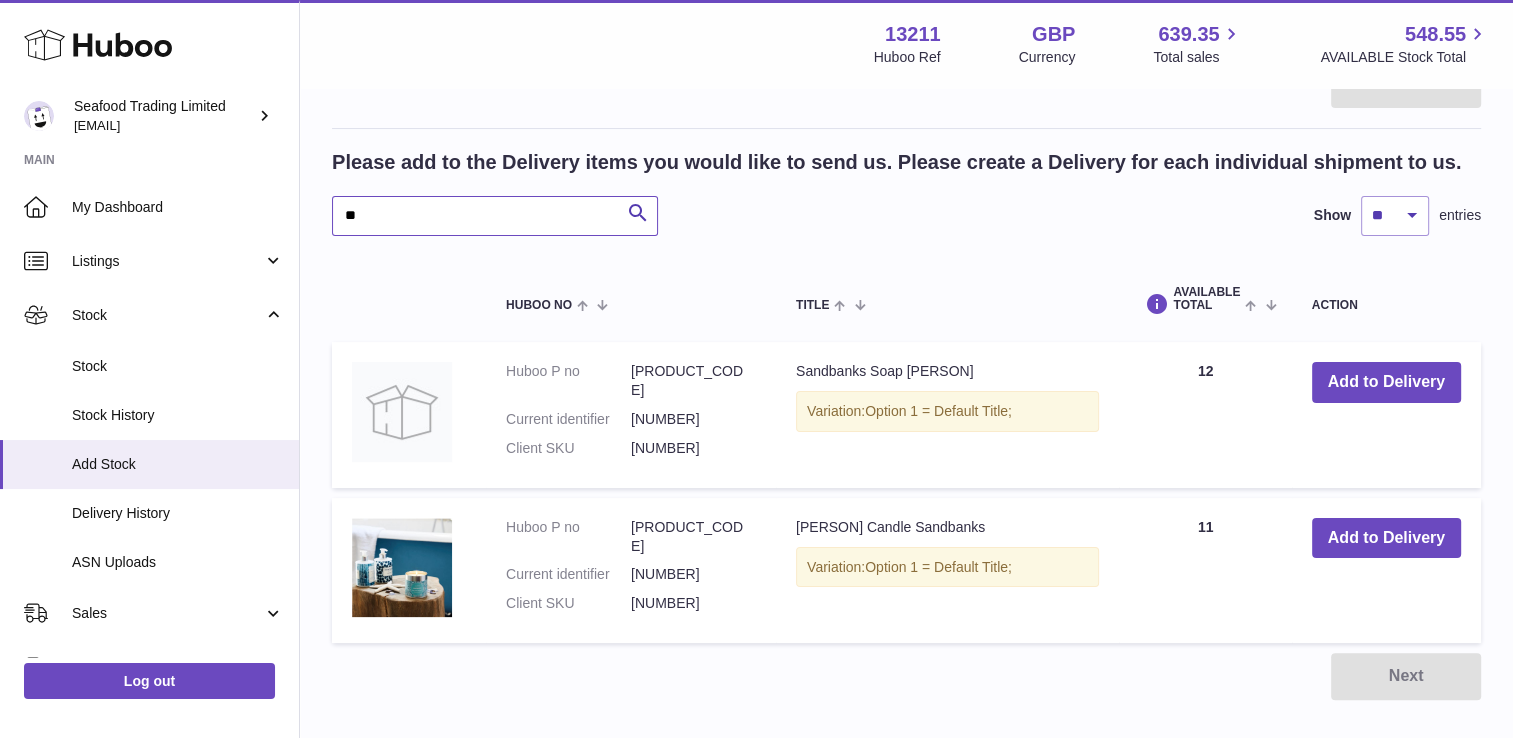 type on "*" 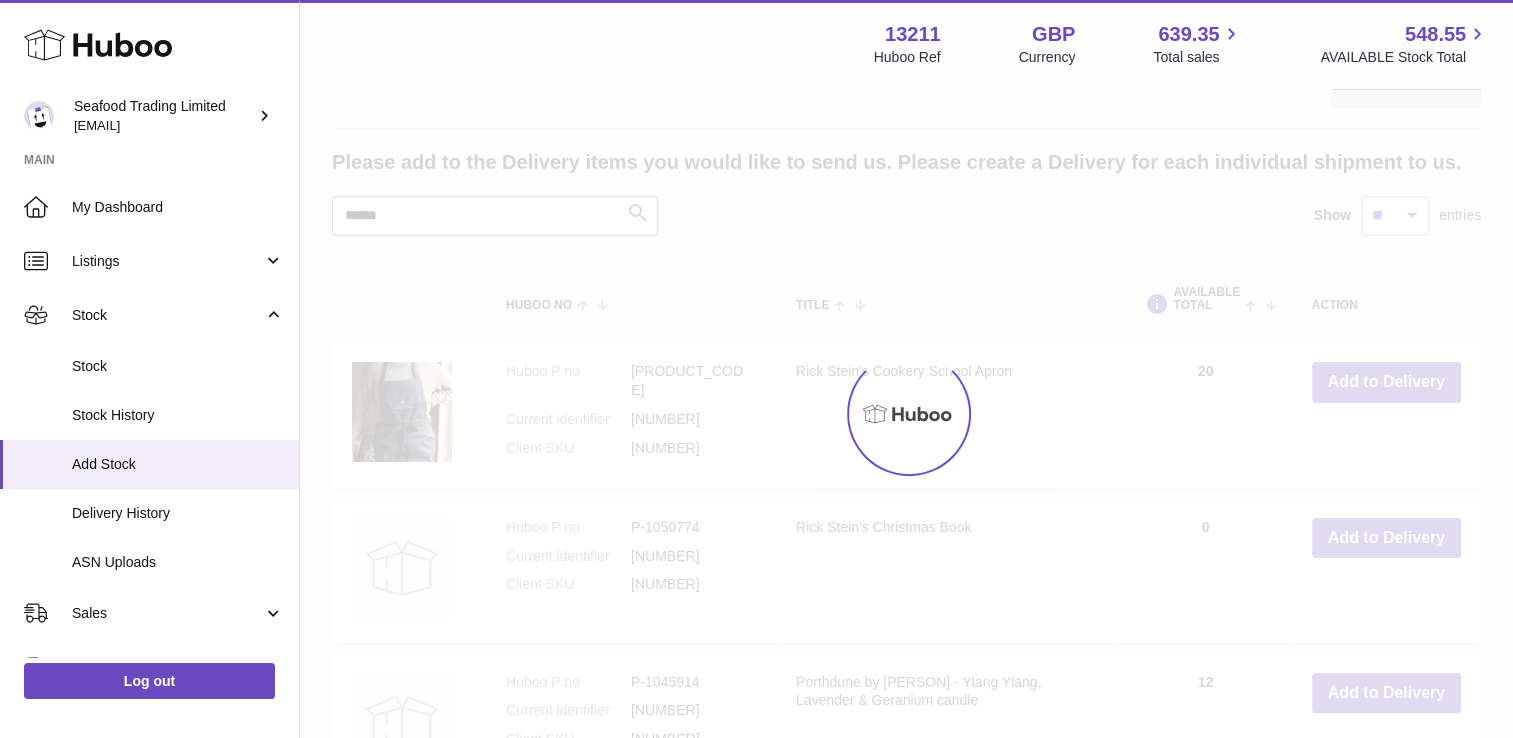 scroll, scrollTop: 261, scrollLeft: 0, axis: vertical 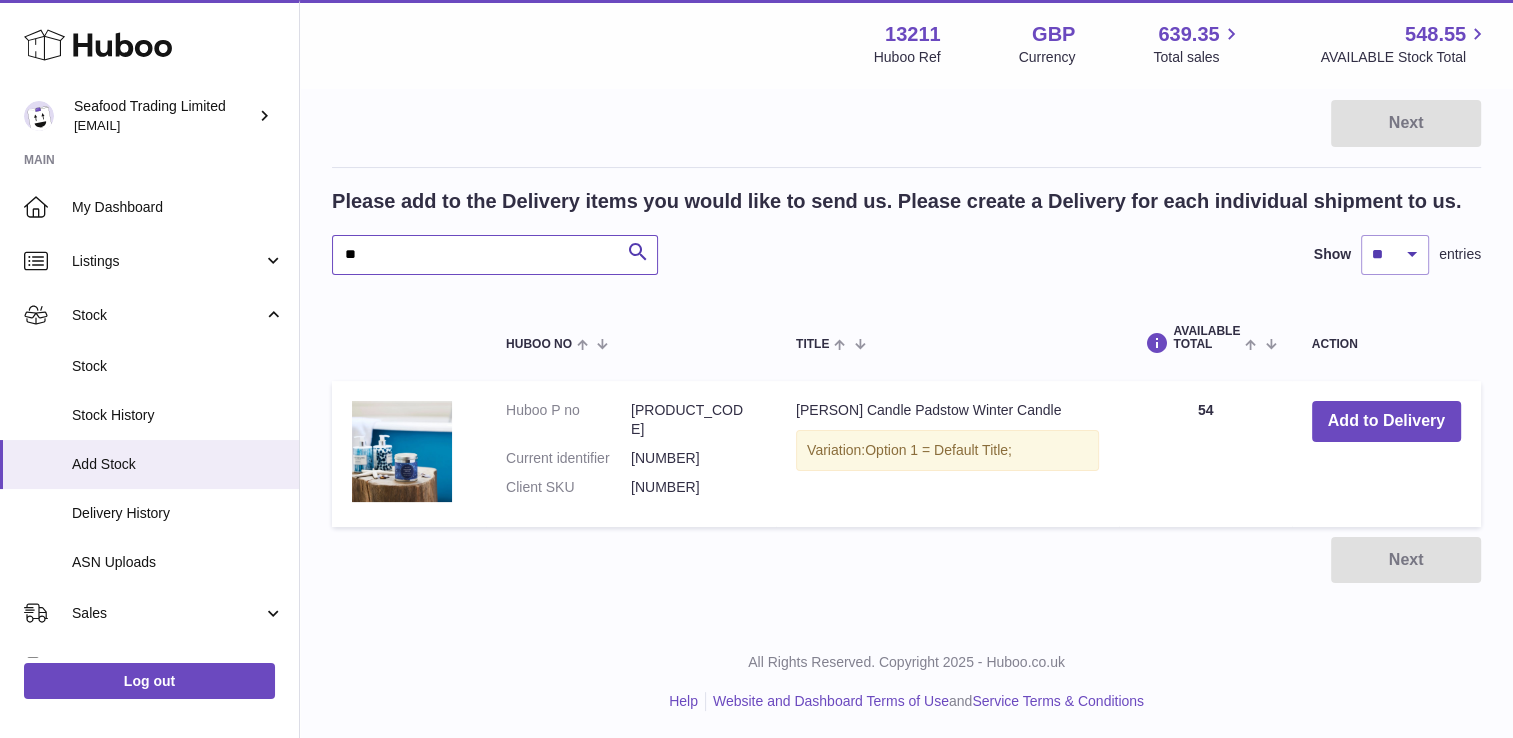 type on "*" 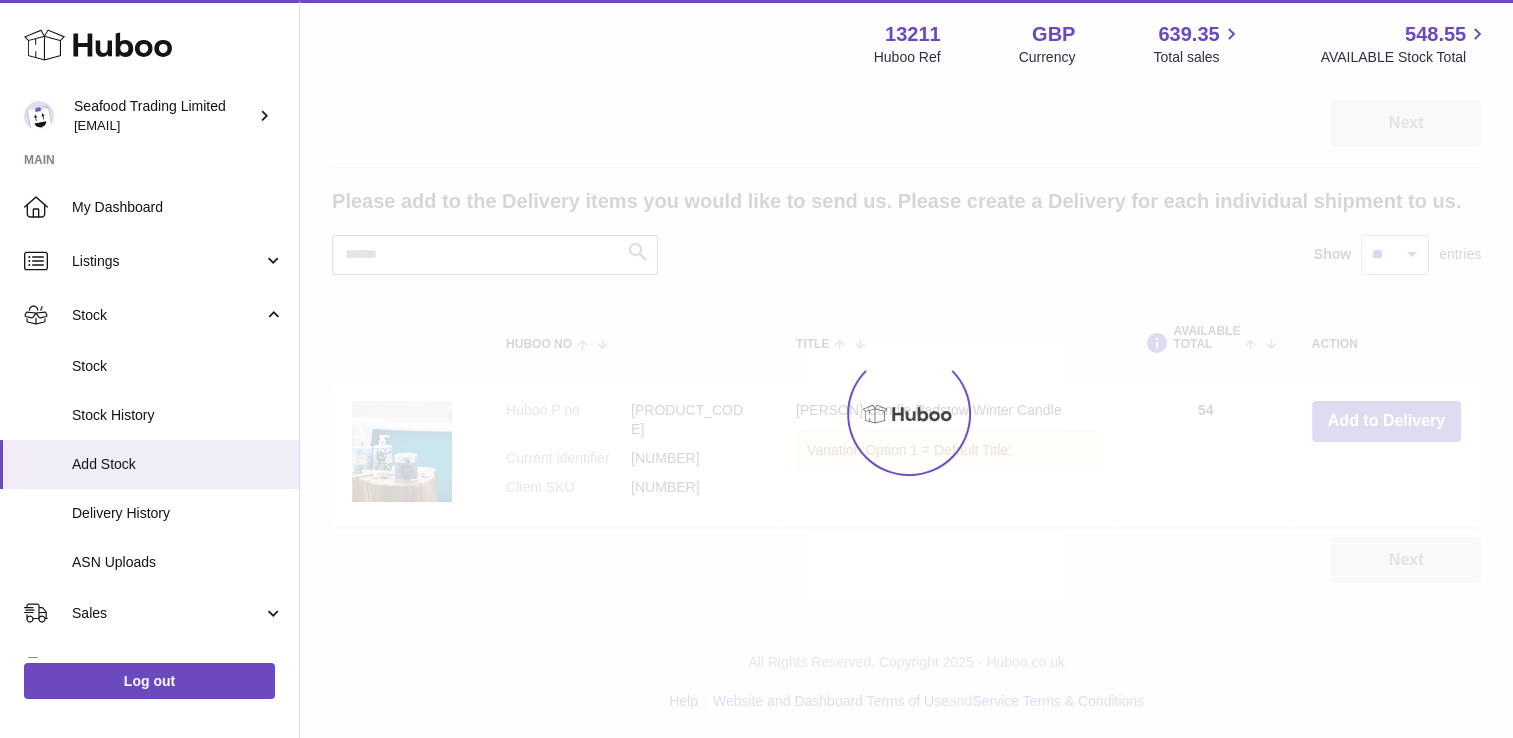 scroll, scrollTop: 300, scrollLeft: 0, axis: vertical 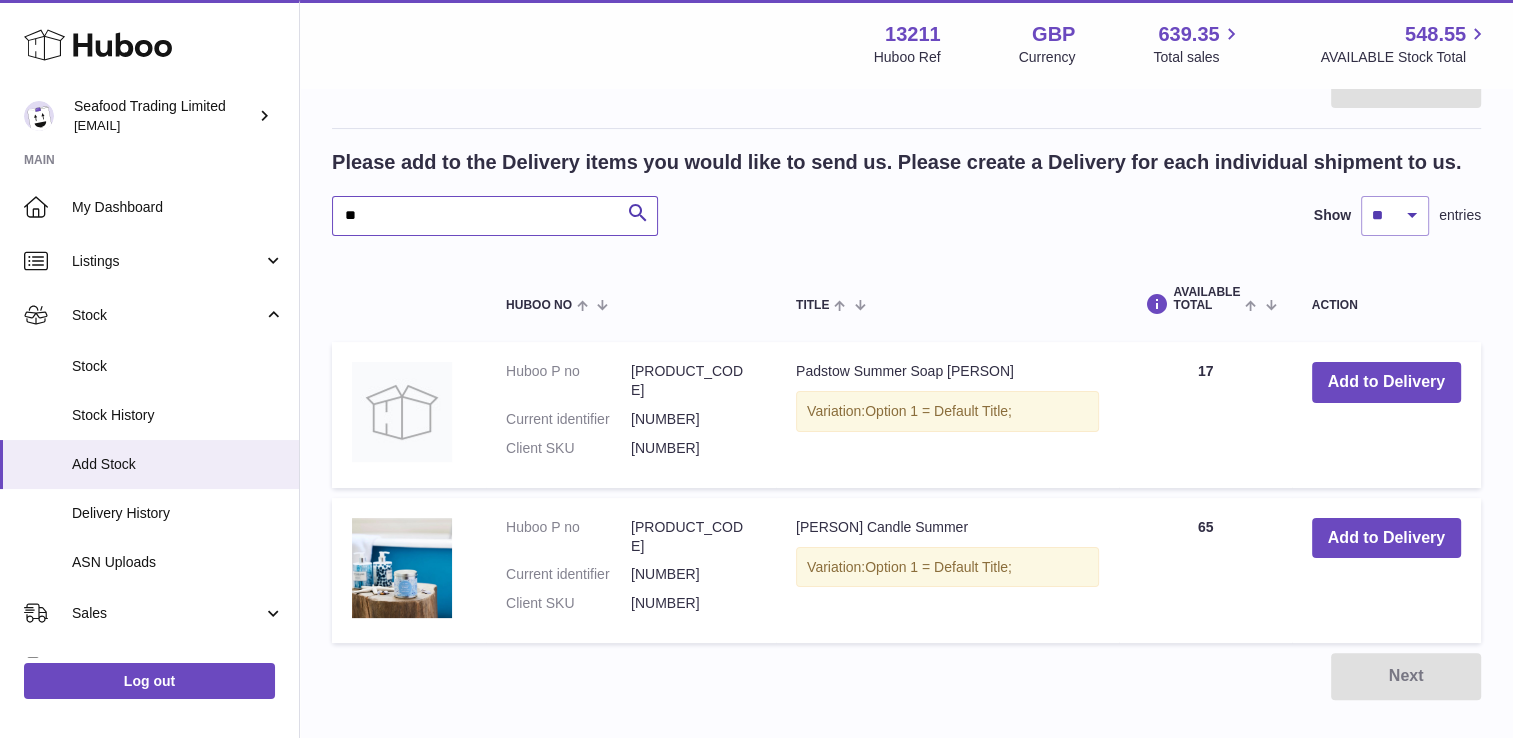 type on "*" 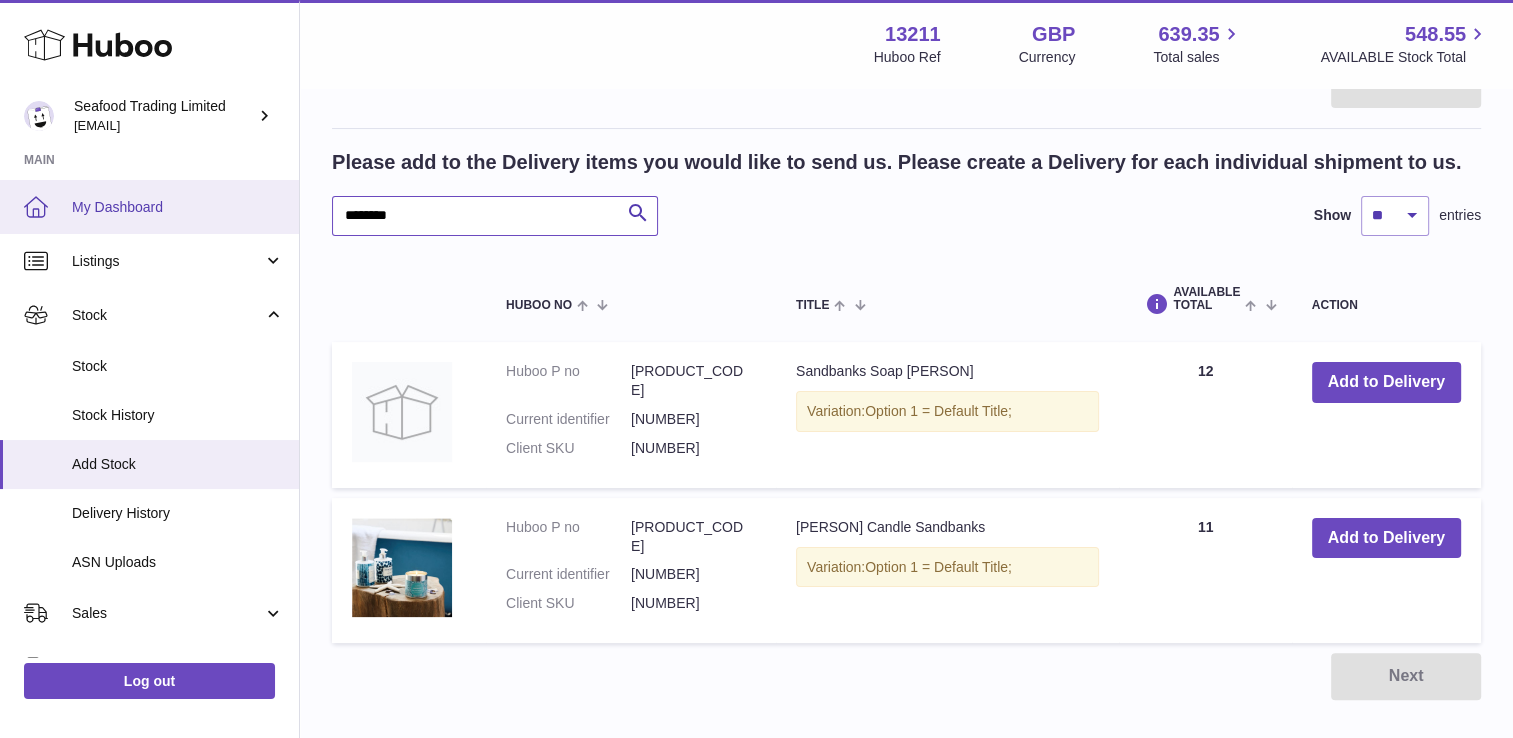 drag, startPoint x: 499, startPoint y: 207, endPoint x: 230, endPoint y: 227, distance: 269.74246 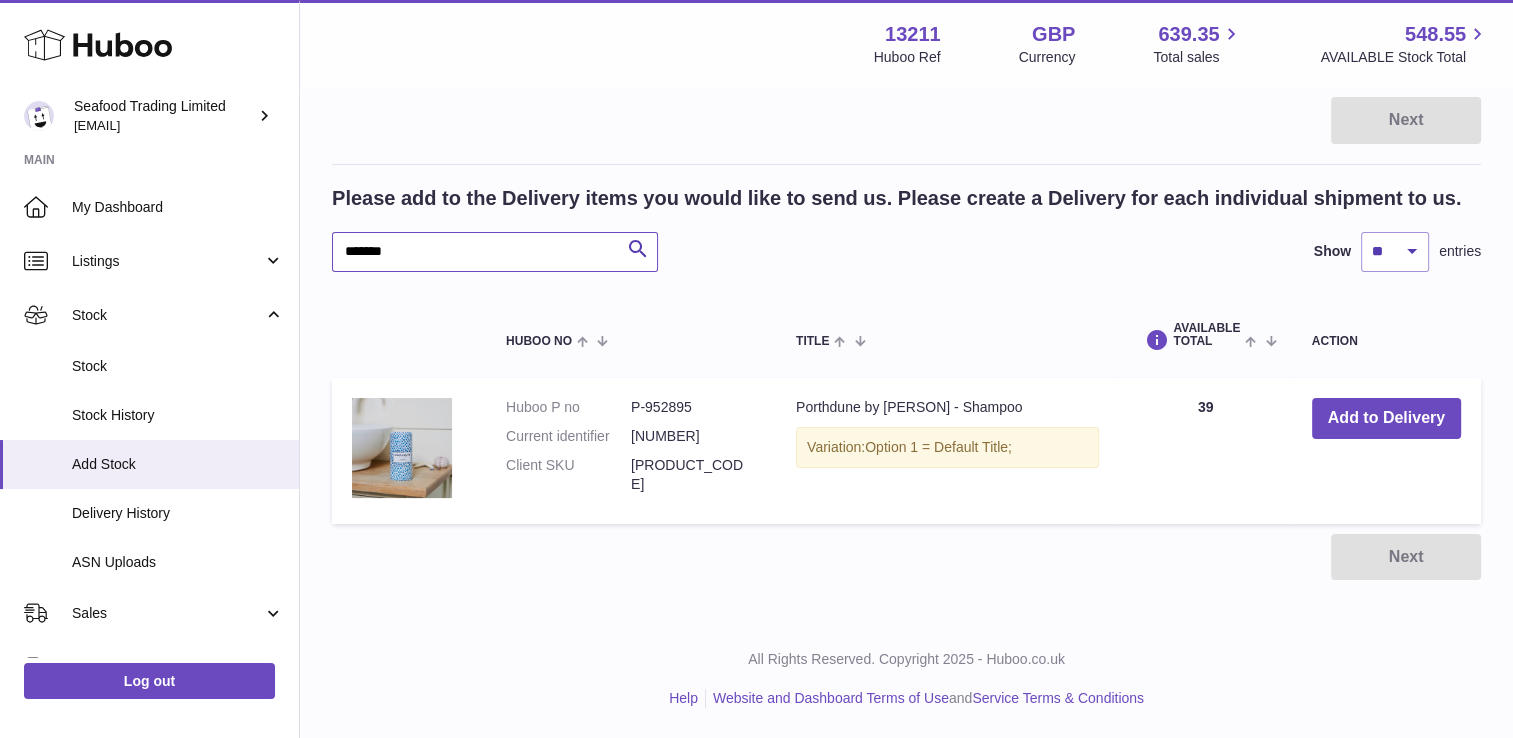 scroll, scrollTop: 261, scrollLeft: 0, axis: vertical 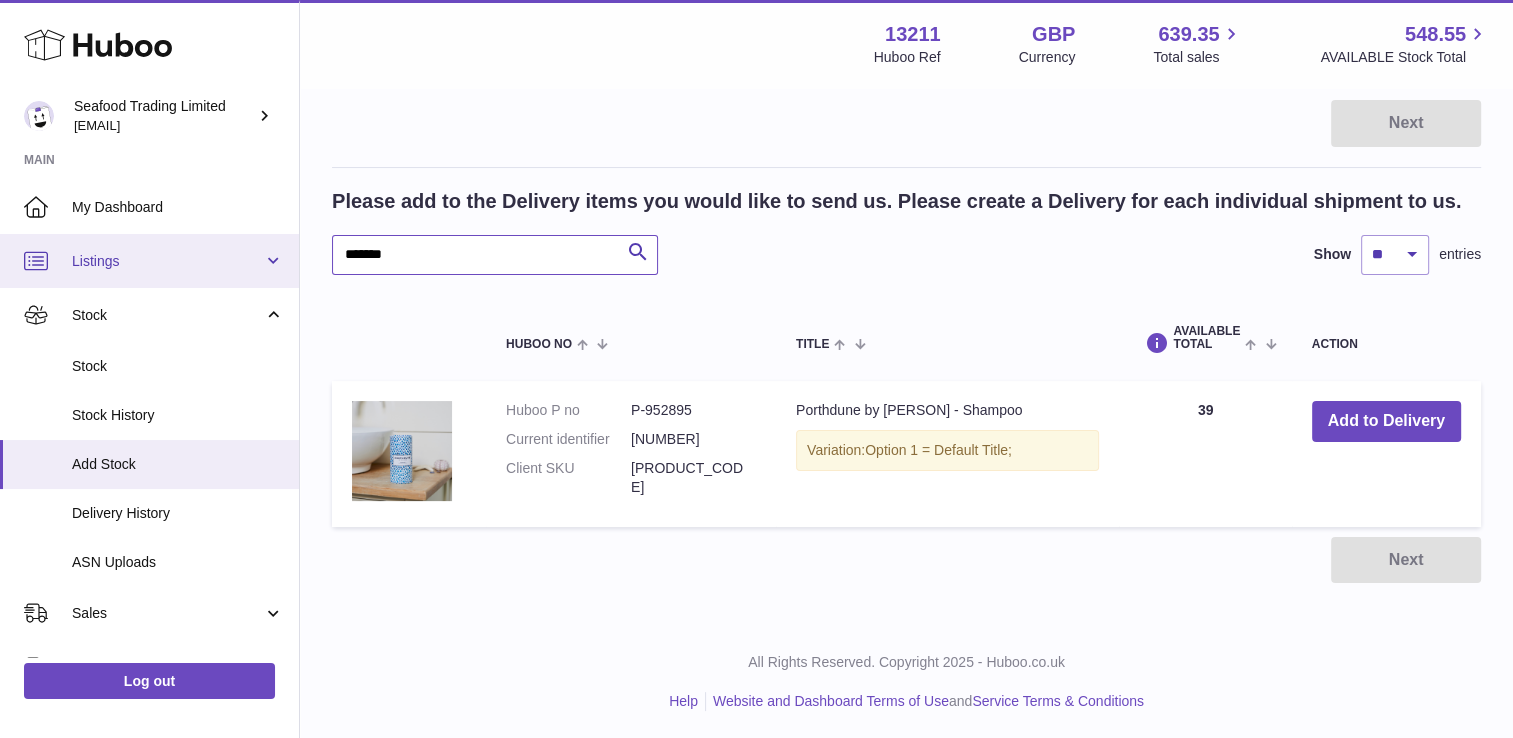 drag, startPoint x: 440, startPoint y: 257, endPoint x: 293, endPoint y: 255, distance: 147.01361 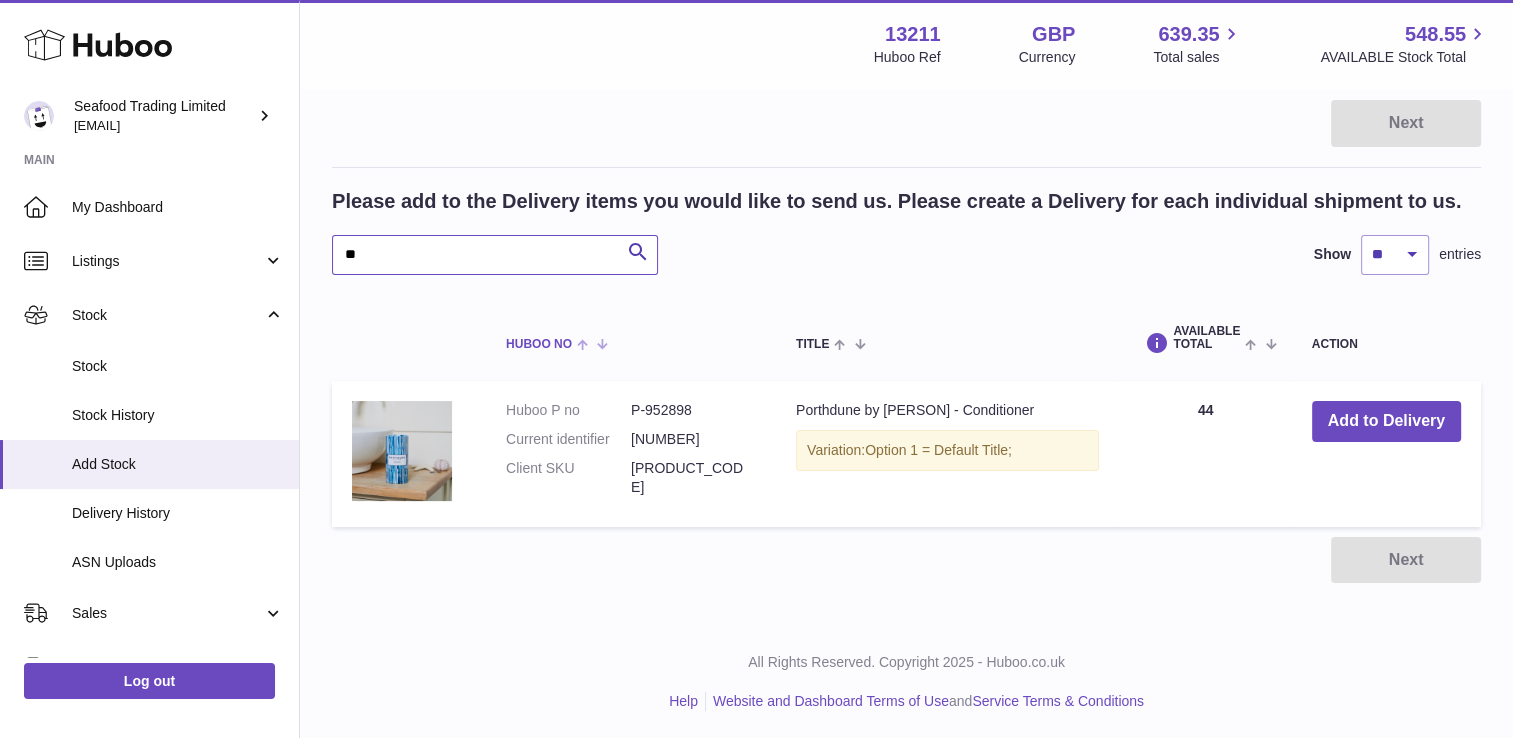type on "*" 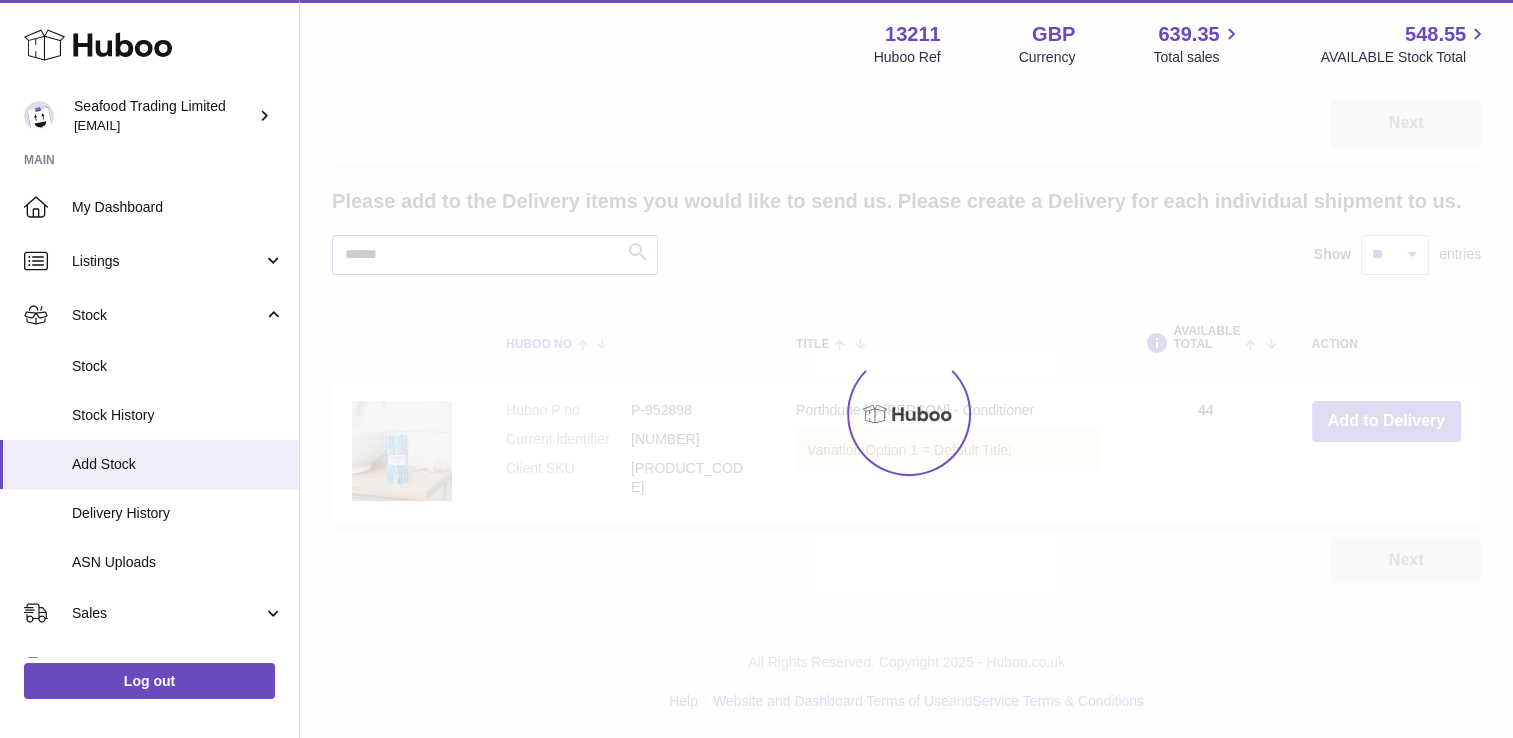 scroll, scrollTop: 300, scrollLeft: 0, axis: vertical 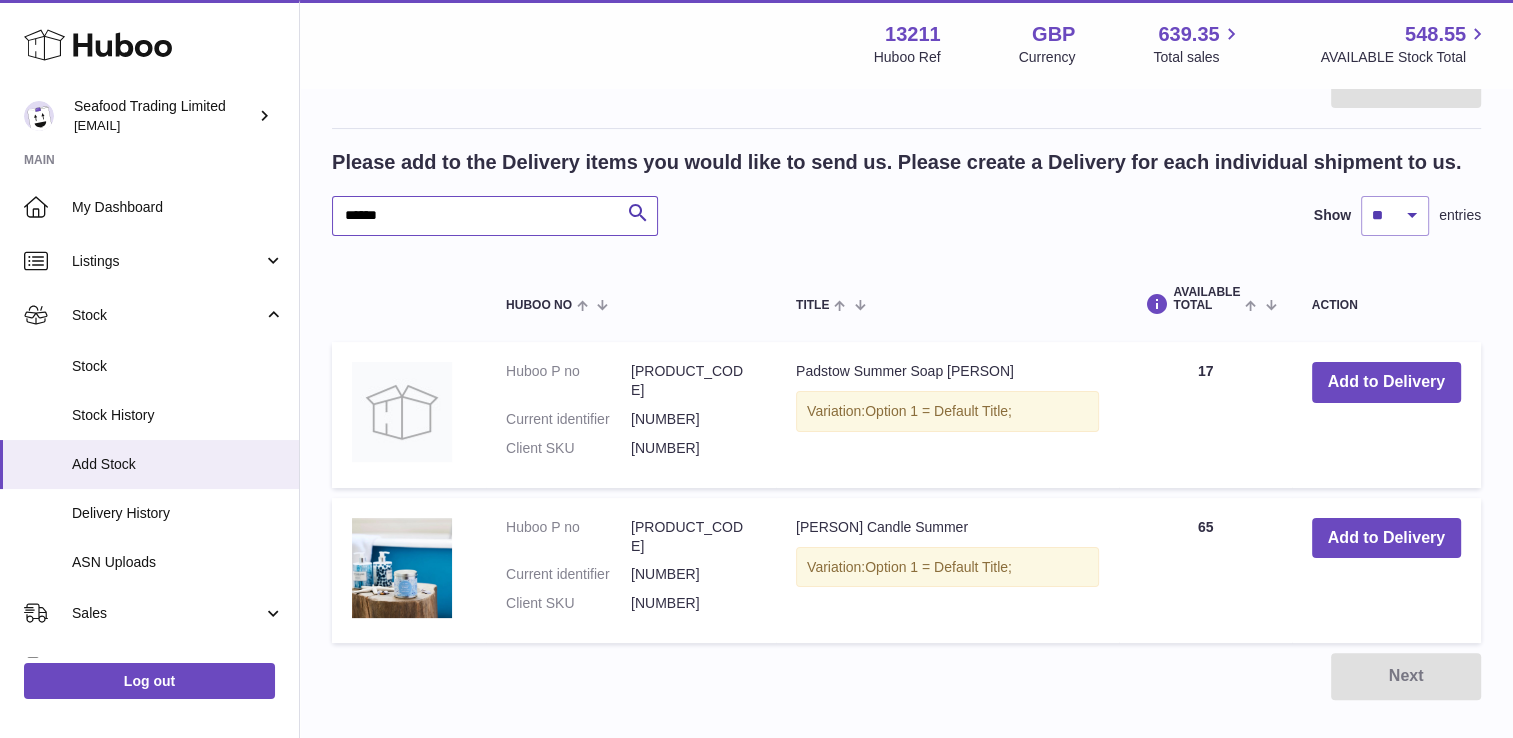 drag, startPoint x: 429, startPoint y: 211, endPoint x: 306, endPoint y: 210, distance: 123.00407 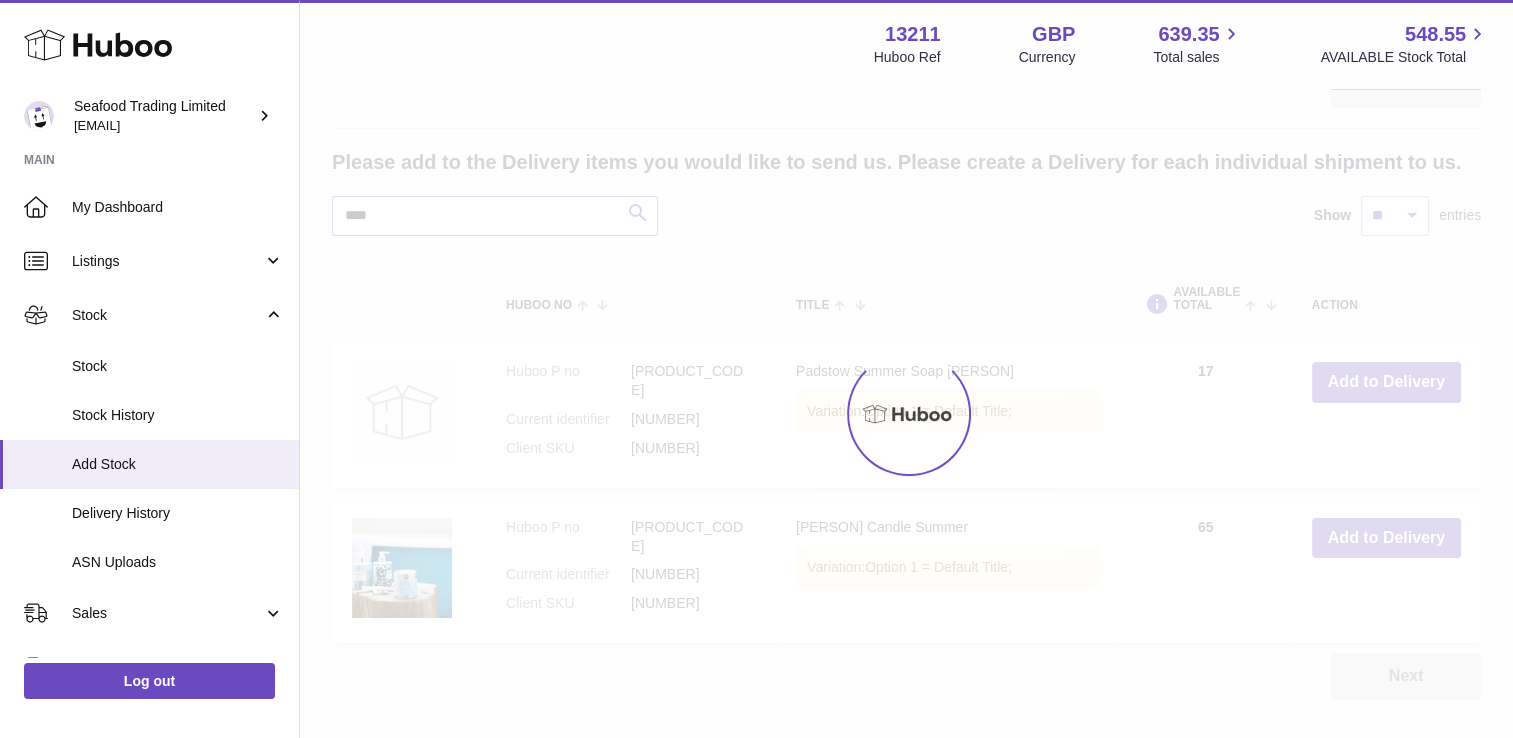 scroll, scrollTop: 261, scrollLeft: 0, axis: vertical 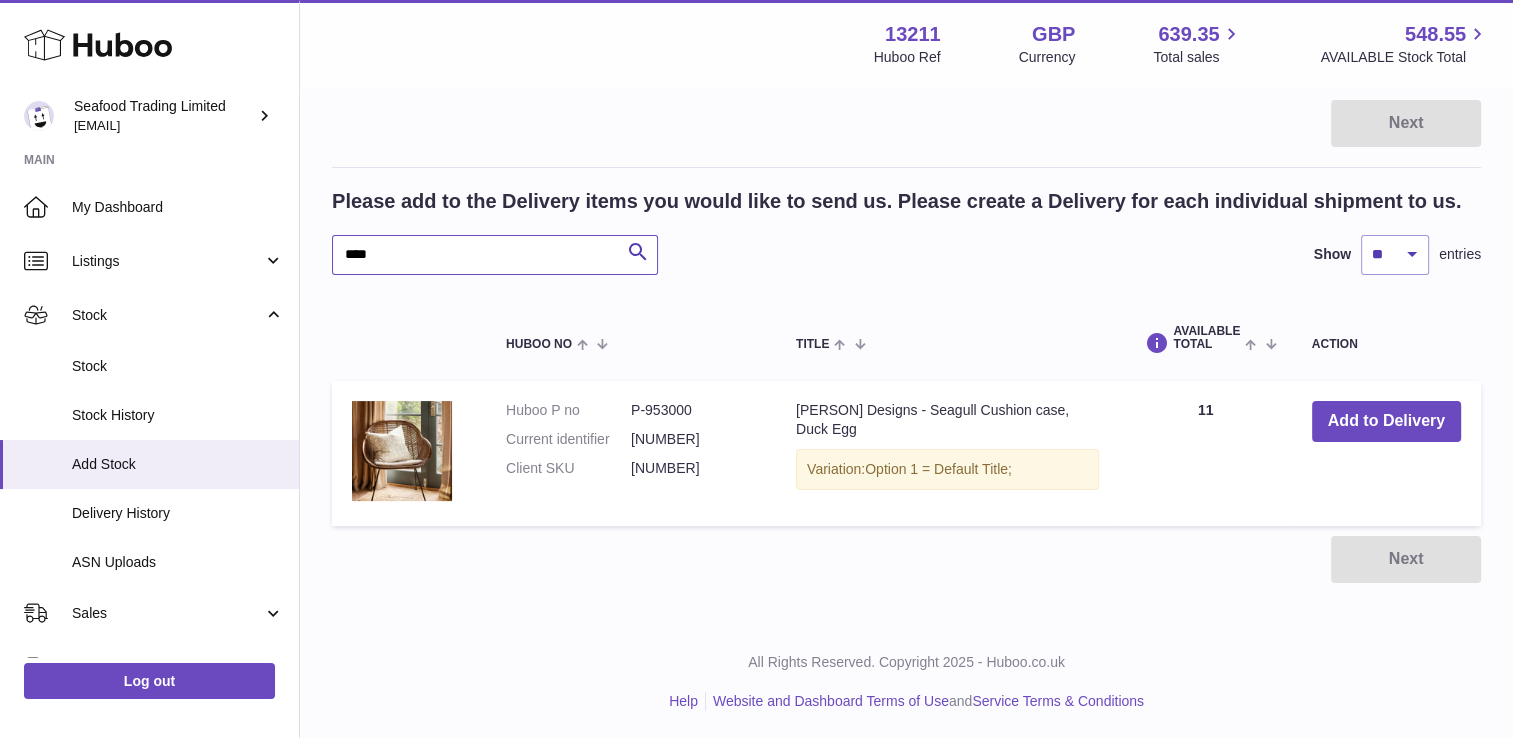 drag, startPoint x: 389, startPoint y: 242, endPoint x: 306, endPoint y: 245, distance: 83.0542 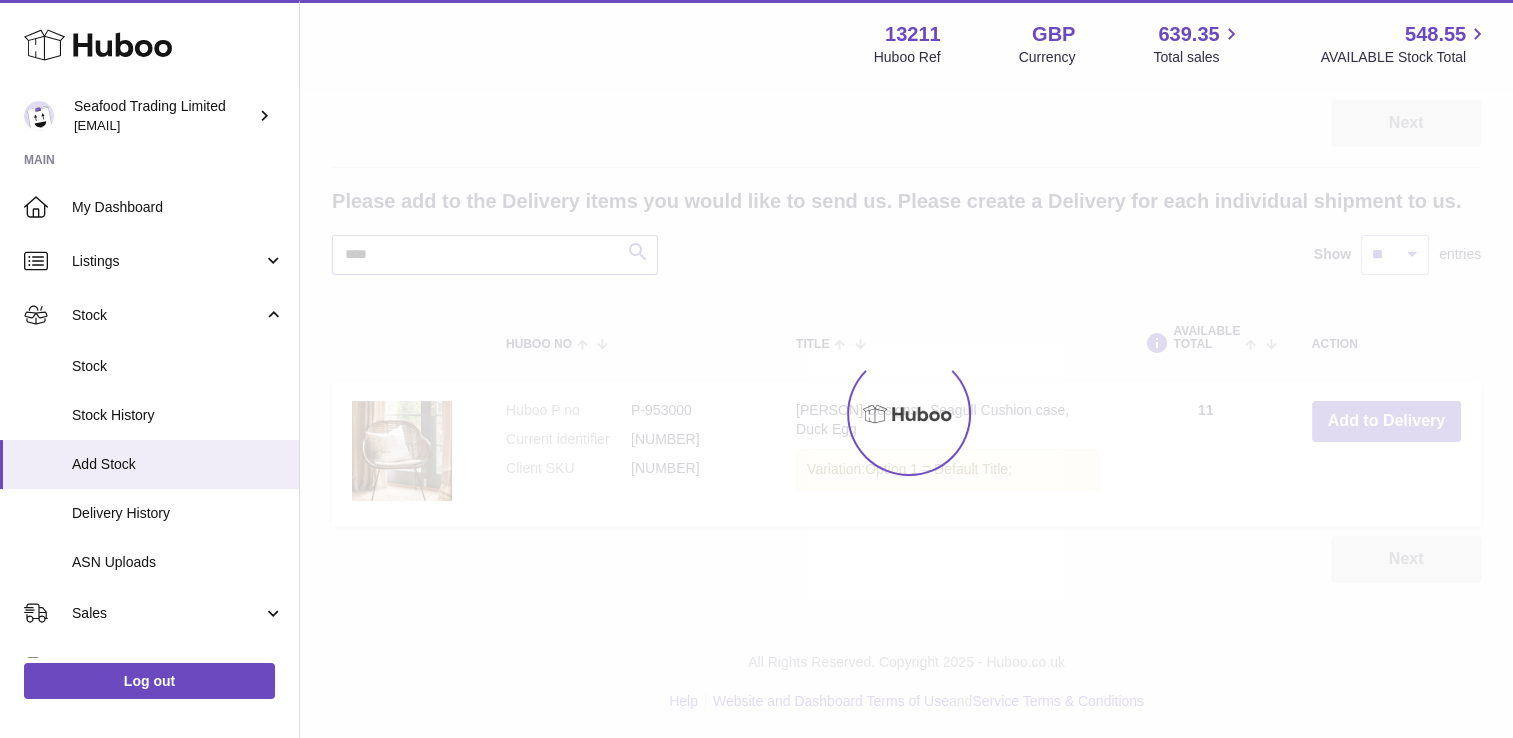 scroll, scrollTop: 99, scrollLeft: 0, axis: vertical 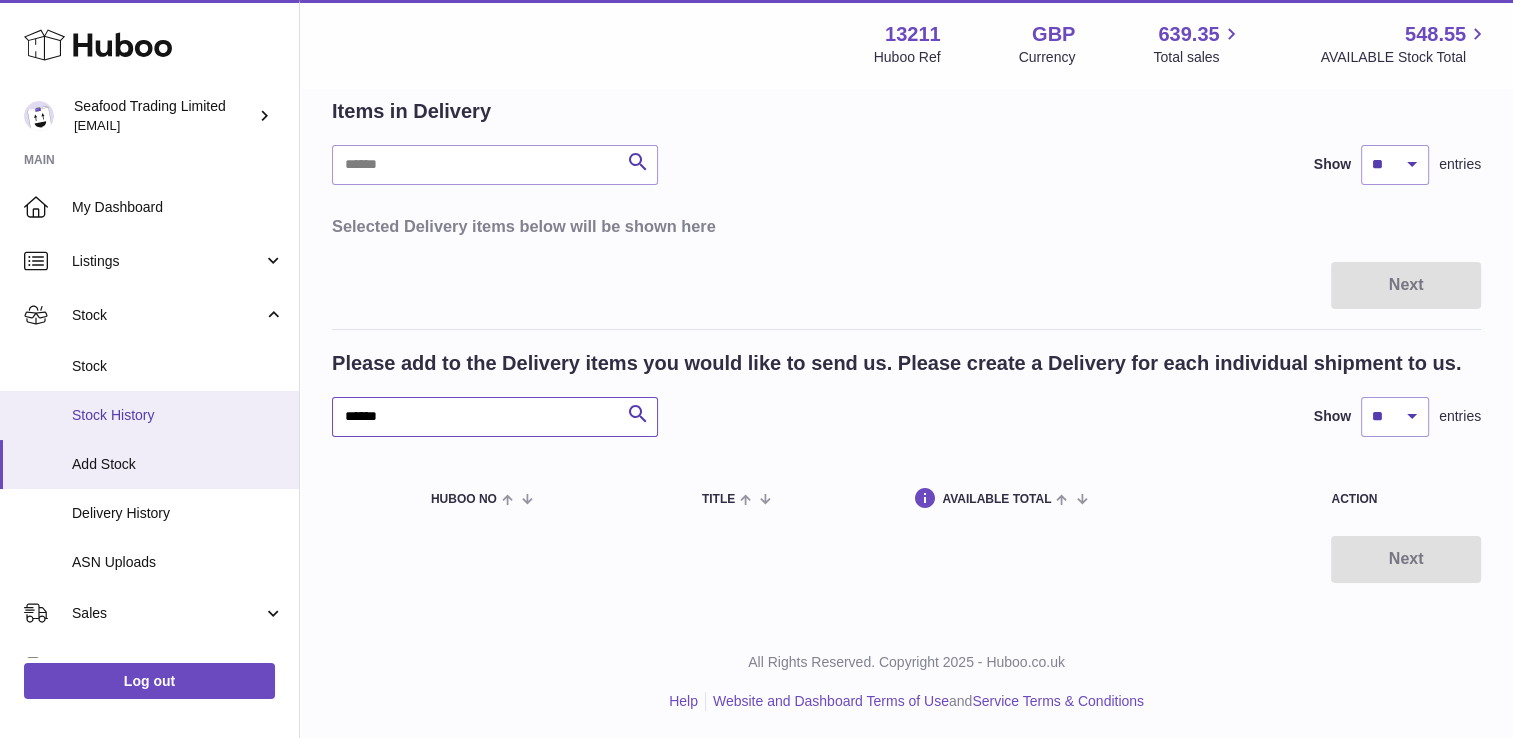 drag, startPoint x: 404, startPoint y: 410, endPoint x: 279, endPoint y: 411, distance: 125.004 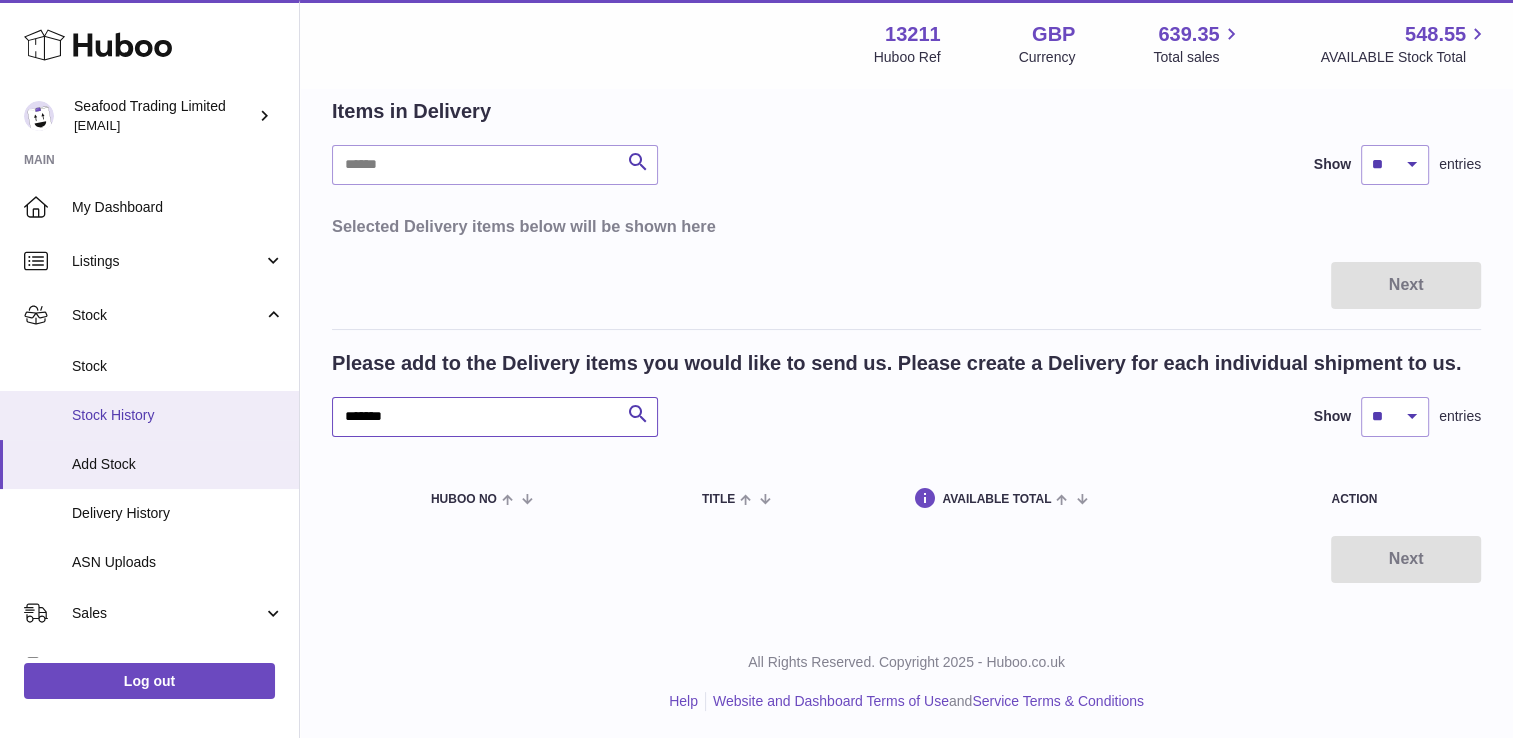 drag, startPoint x: 425, startPoint y: 422, endPoint x: 239, endPoint y: 410, distance: 186.38669 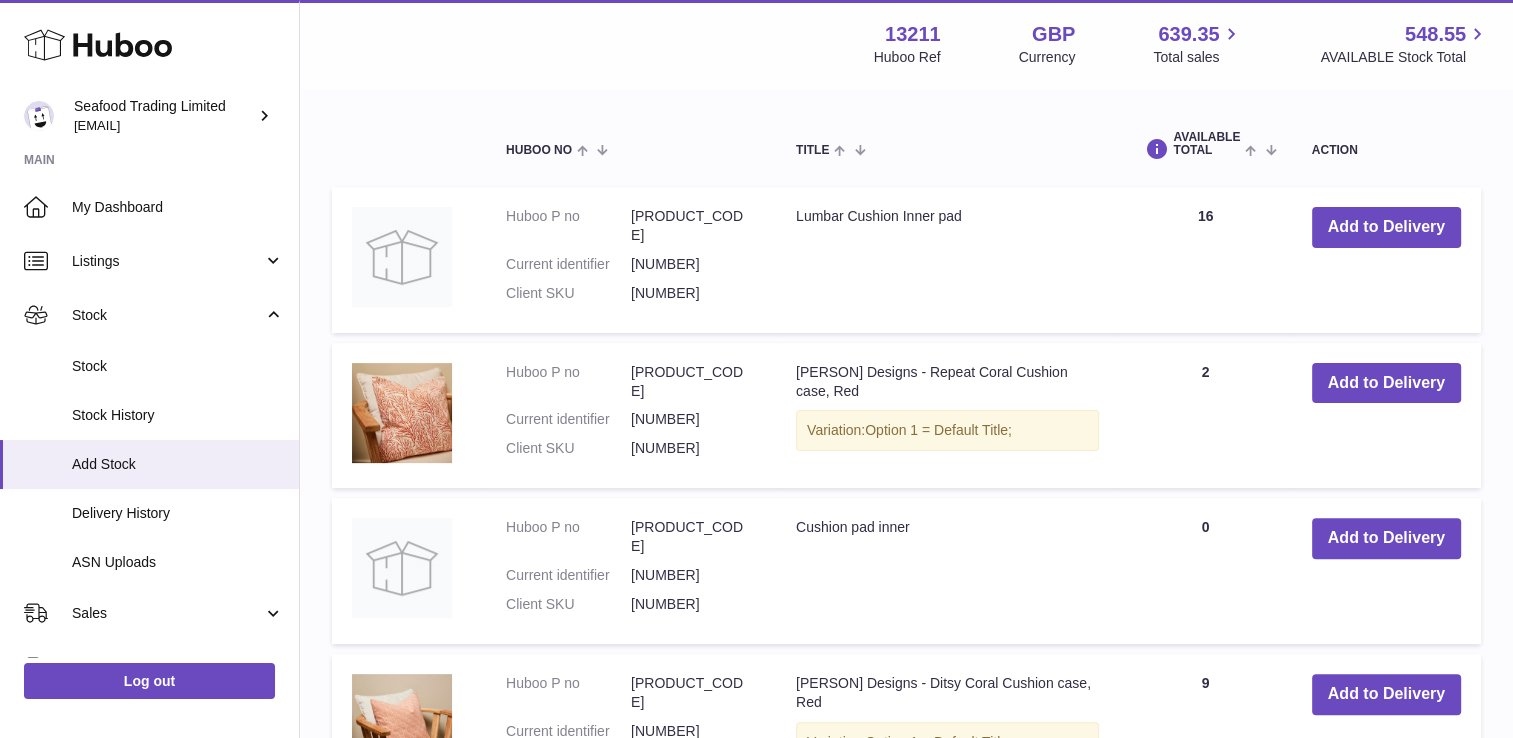 scroll, scrollTop: 600, scrollLeft: 0, axis: vertical 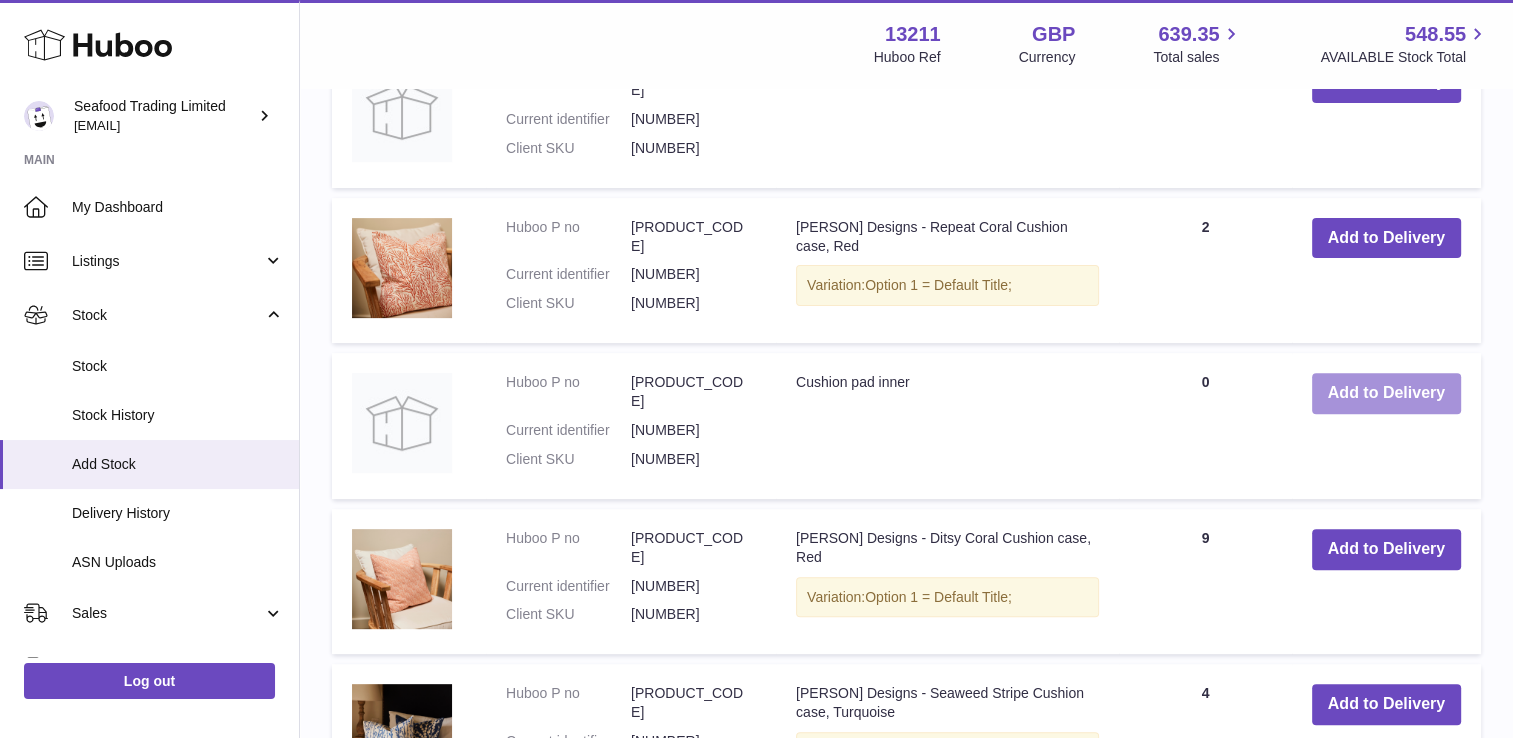 type on "******" 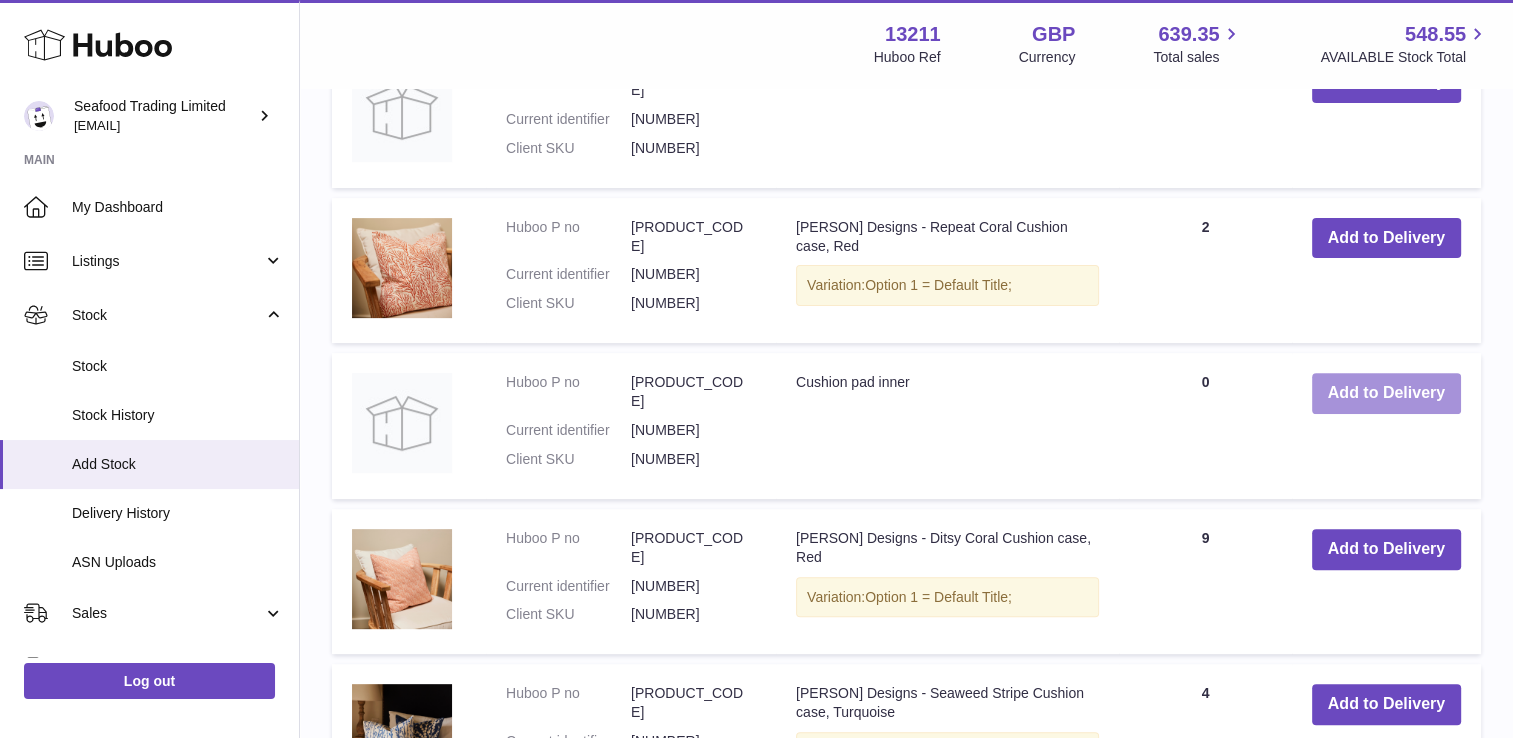 click on "Add to Delivery" at bounding box center [1386, 393] 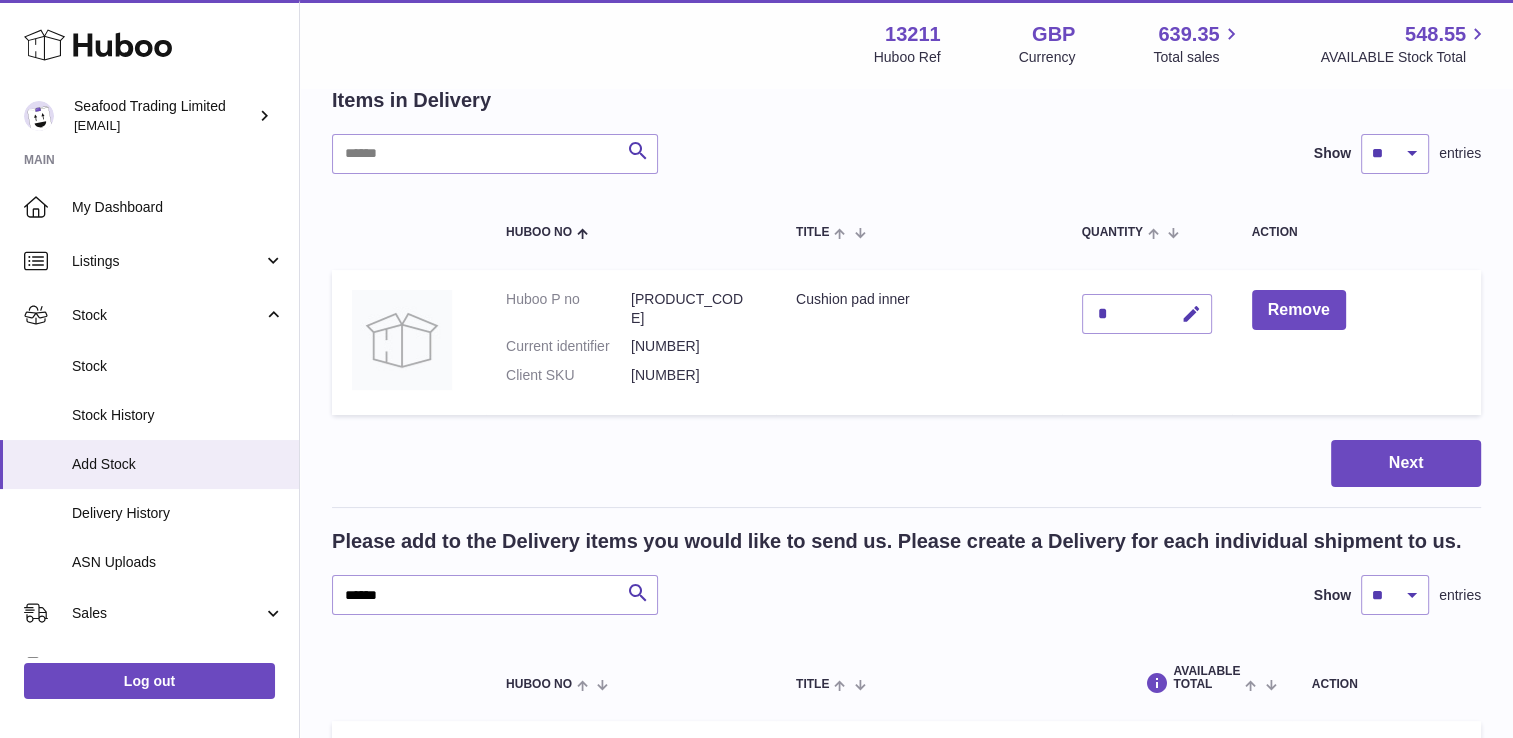 scroll, scrollTop: 88, scrollLeft: 0, axis: vertical 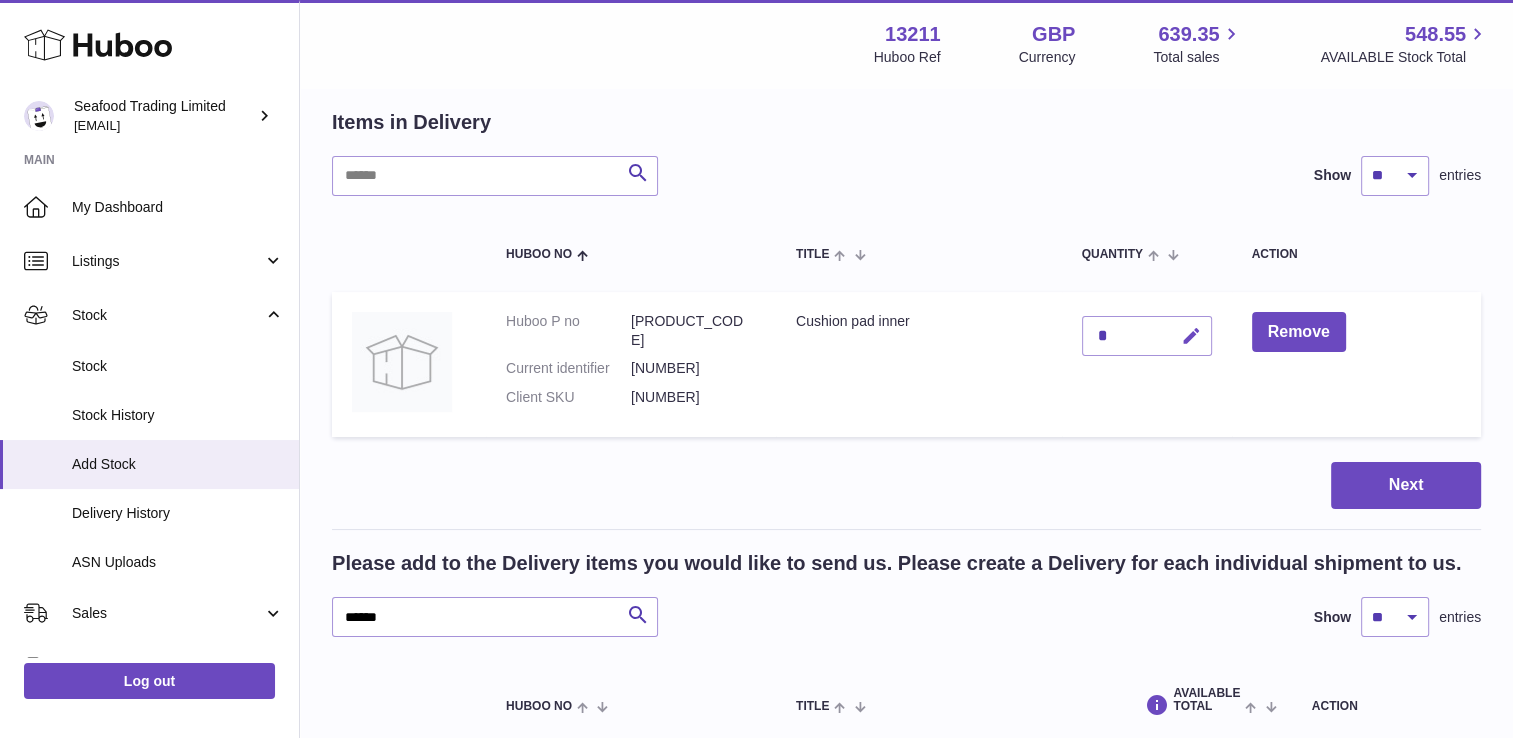 click at bounding box center [1191, 336] 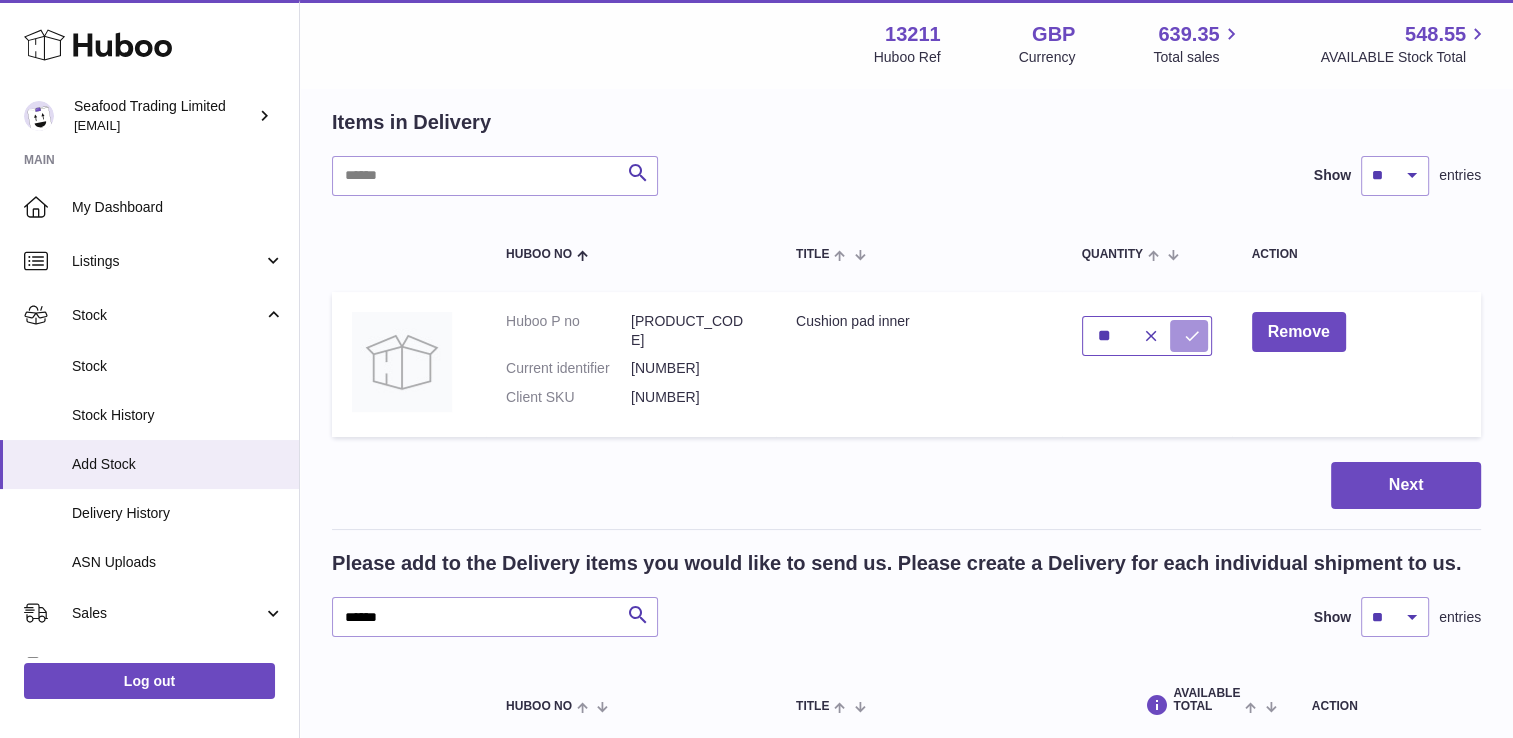 type on "**" 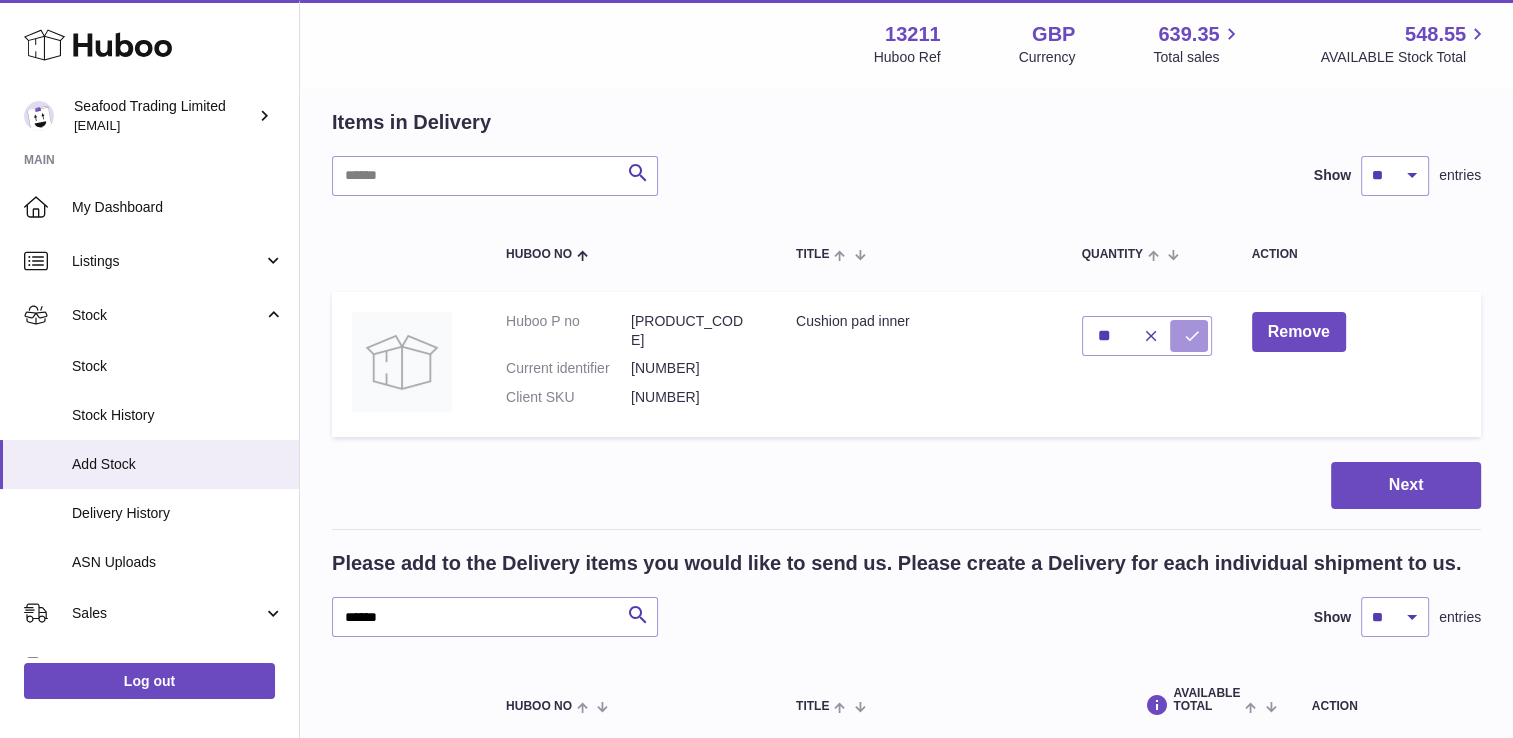 click at bounding box center (1192, 336) 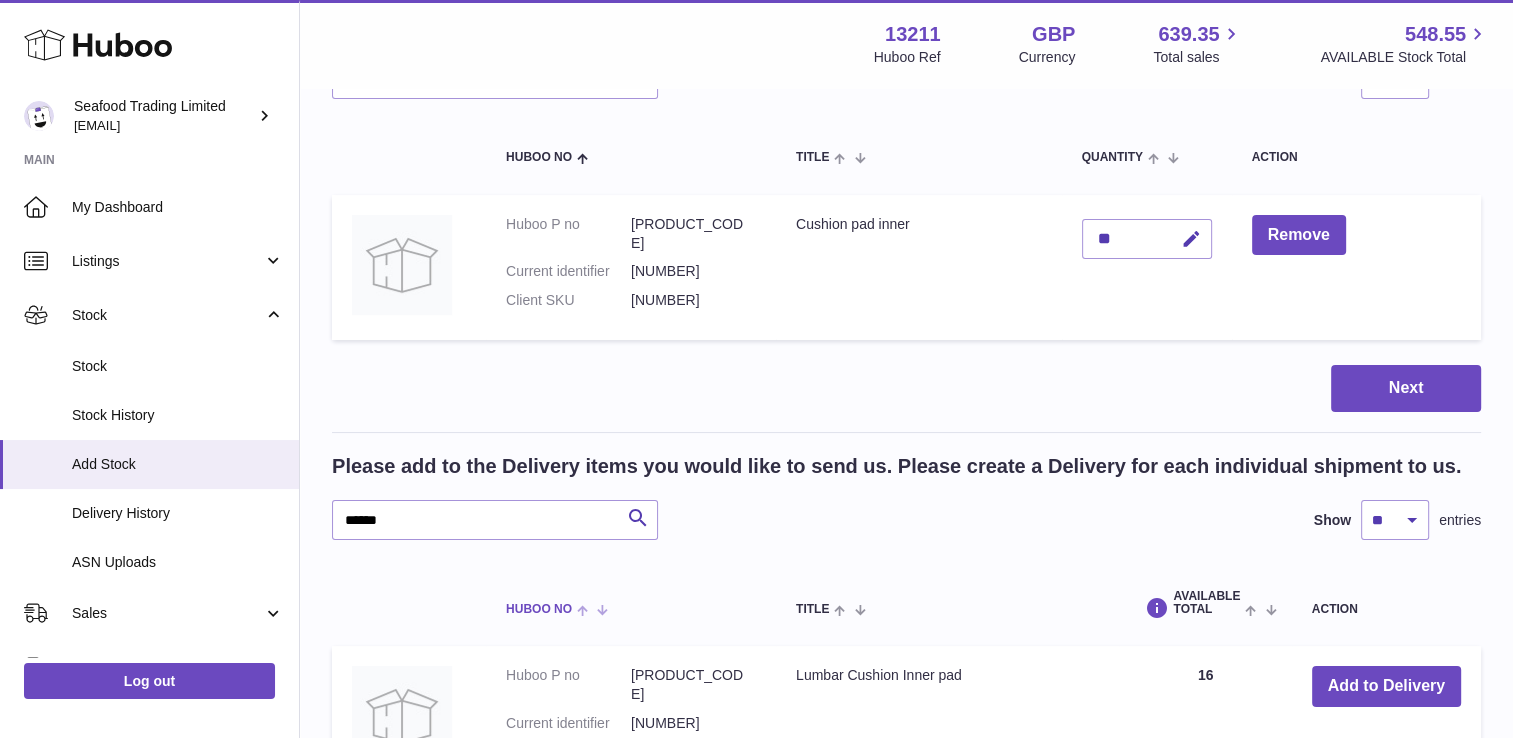 scroll, scrollTop: 288, scrollLeft: 0, axis: vertical 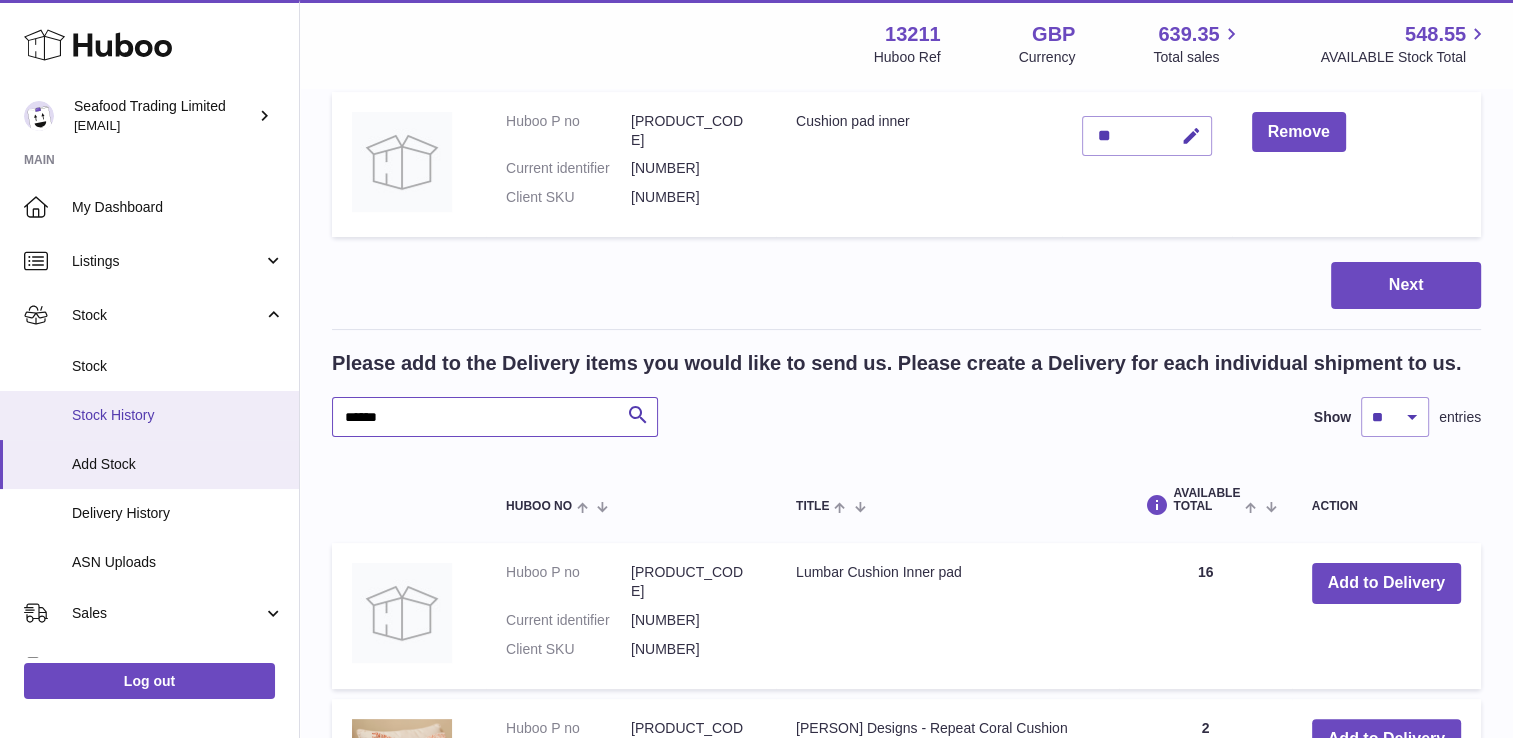drag, startPoint x: 428, startPoint y: 422, endPoint x: 230, endPoint y: 421, distance: 198.00252 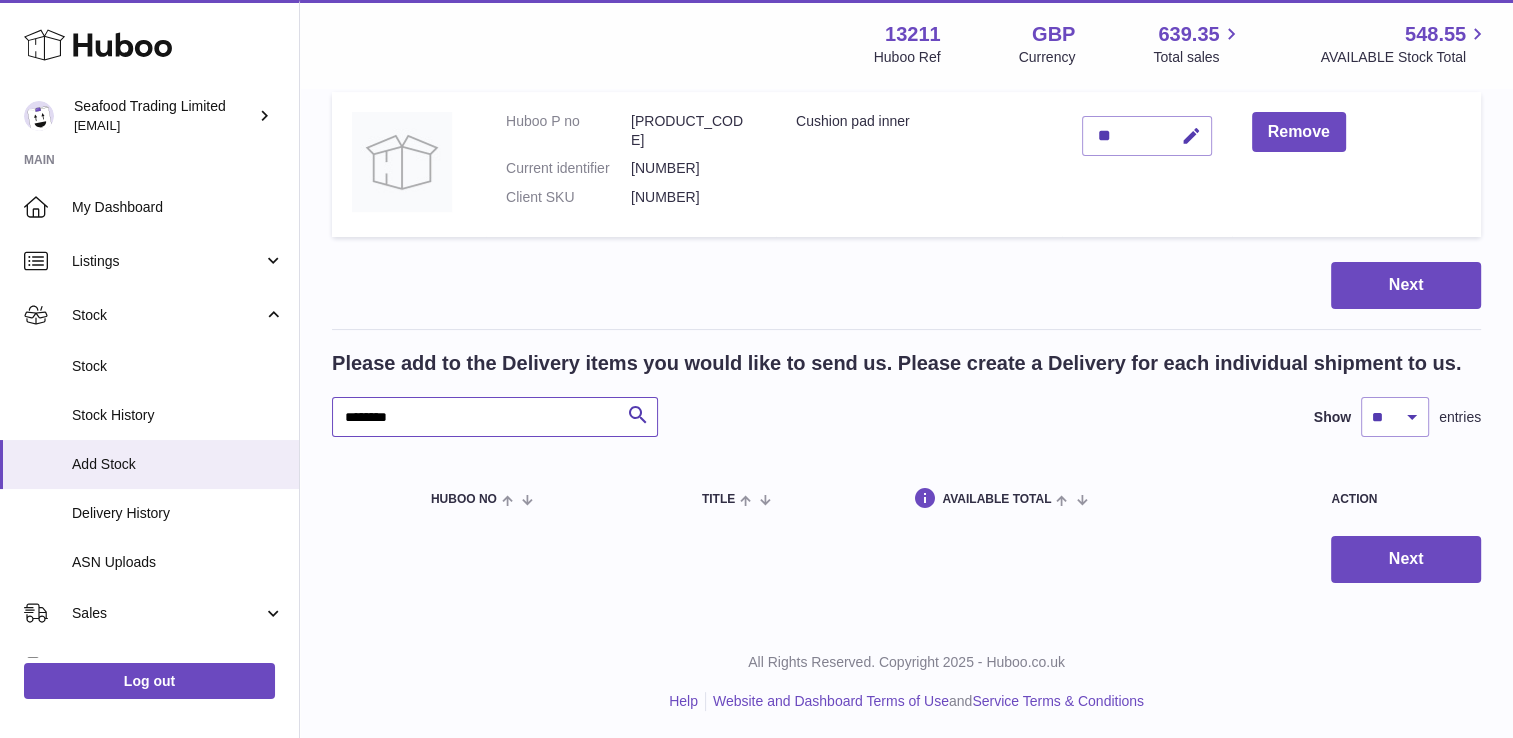 scroll, scrollTop: 288, scrollLeft: 0, axis: vertical 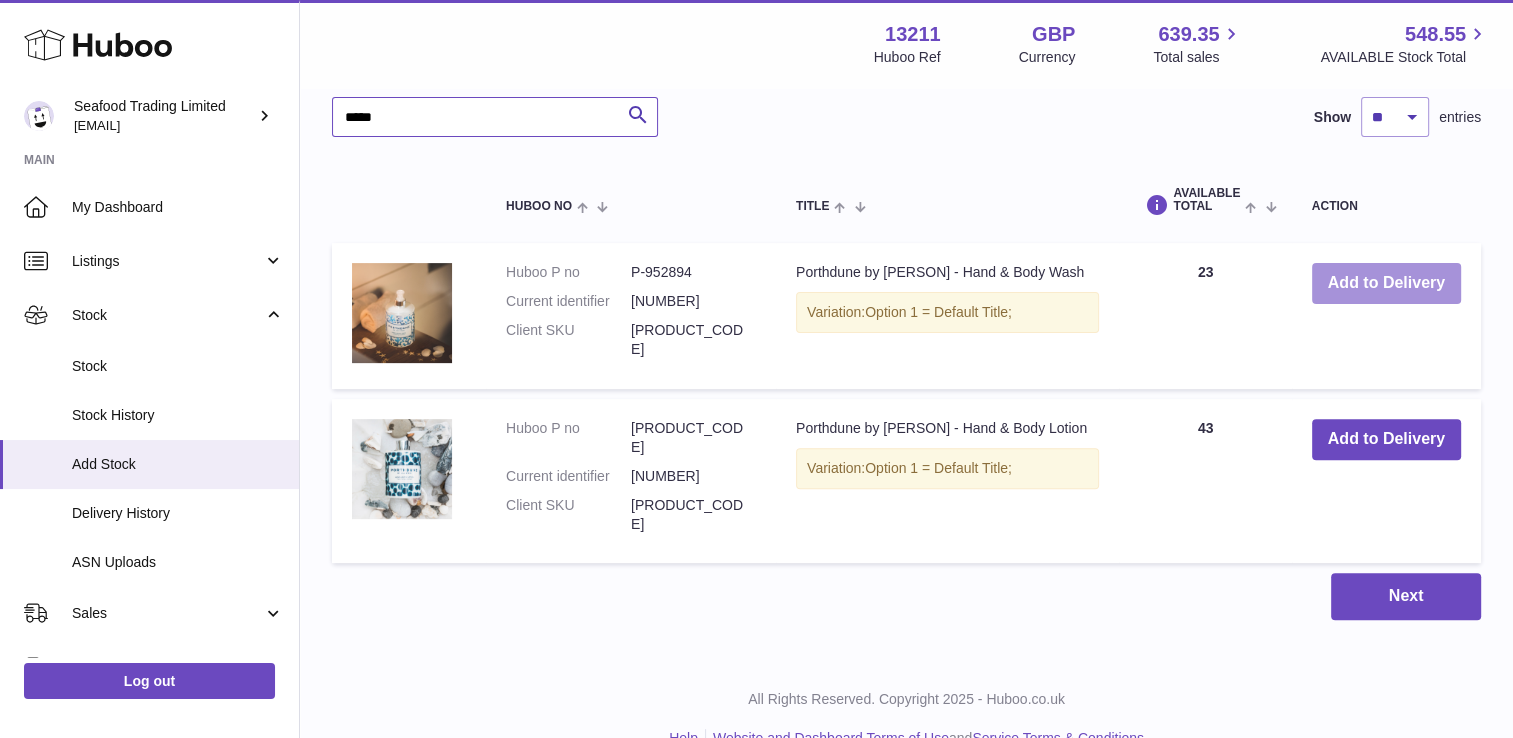 type on "****" 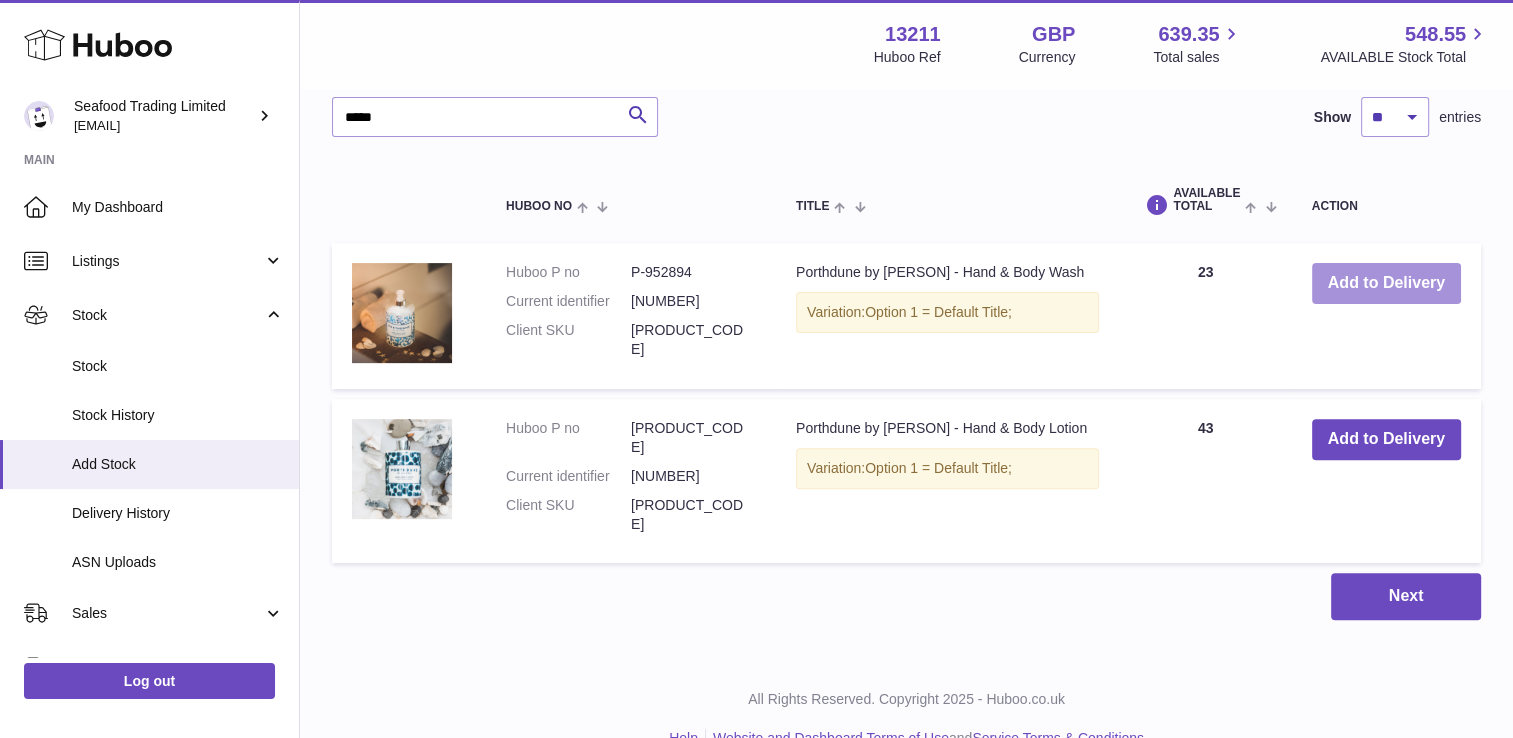 click on "Add to Delivery" at bounding box center (1386, 283) 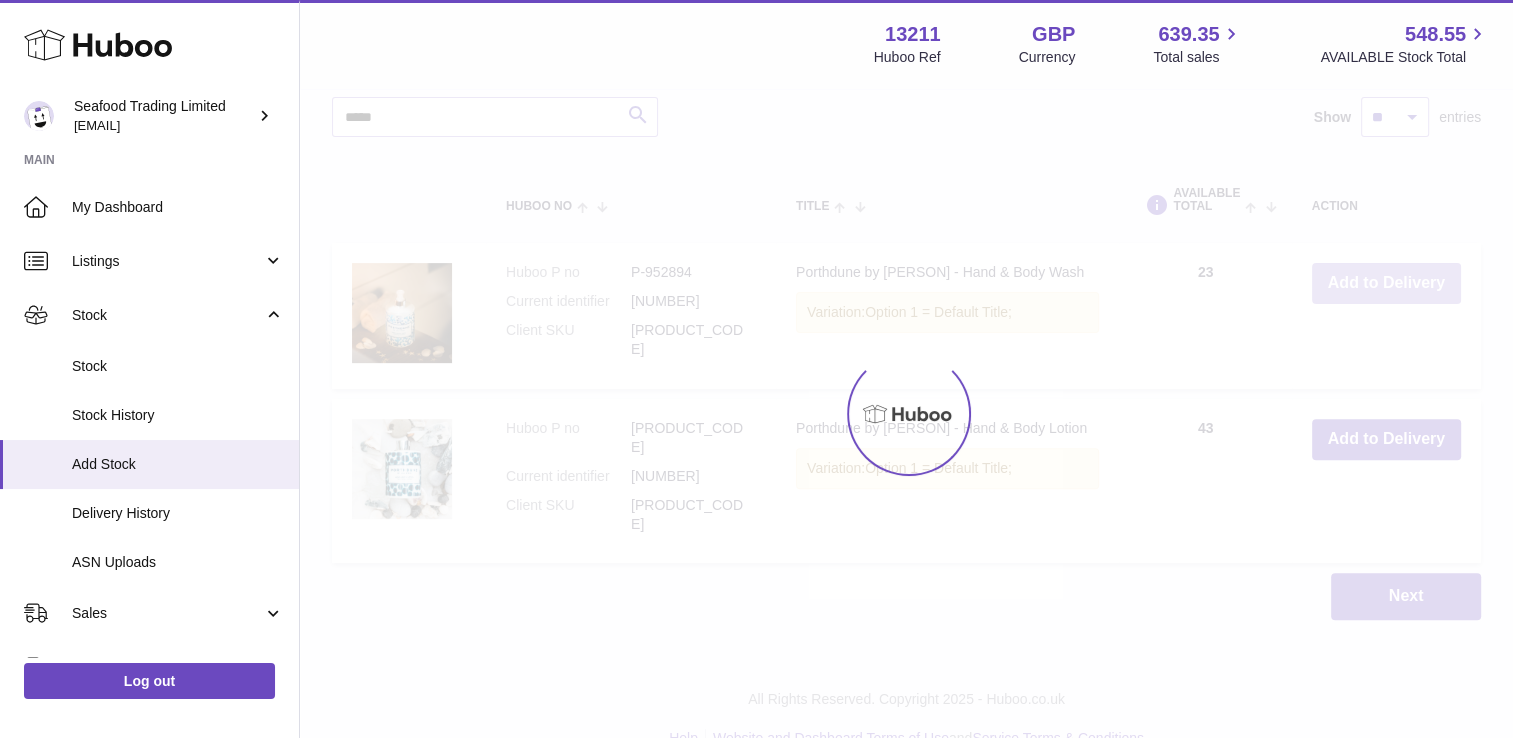 scroll, scrollTop: 744, scrollLeft: 0, axis: vertical 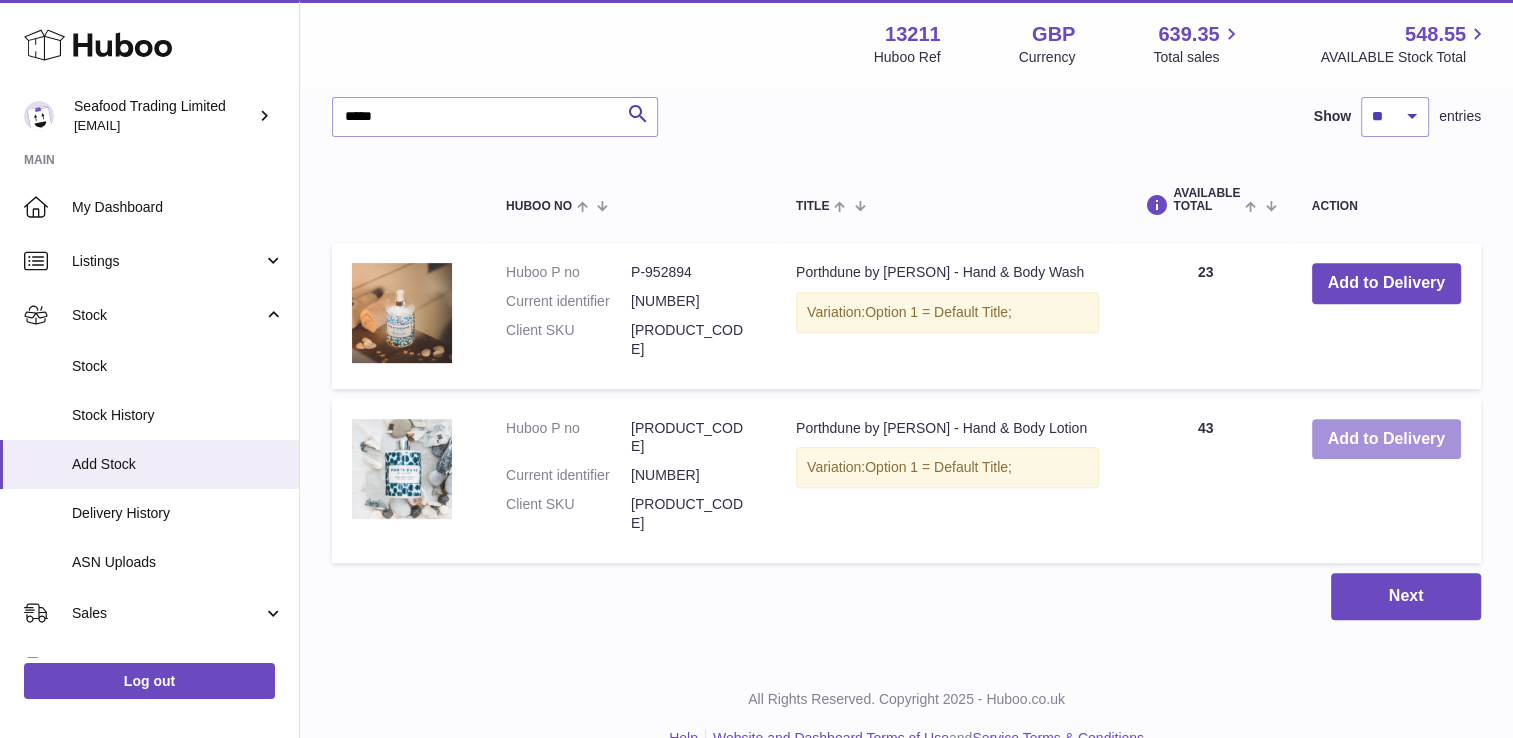 click on "Add to Delivery" at bounding box center [1386, 439] 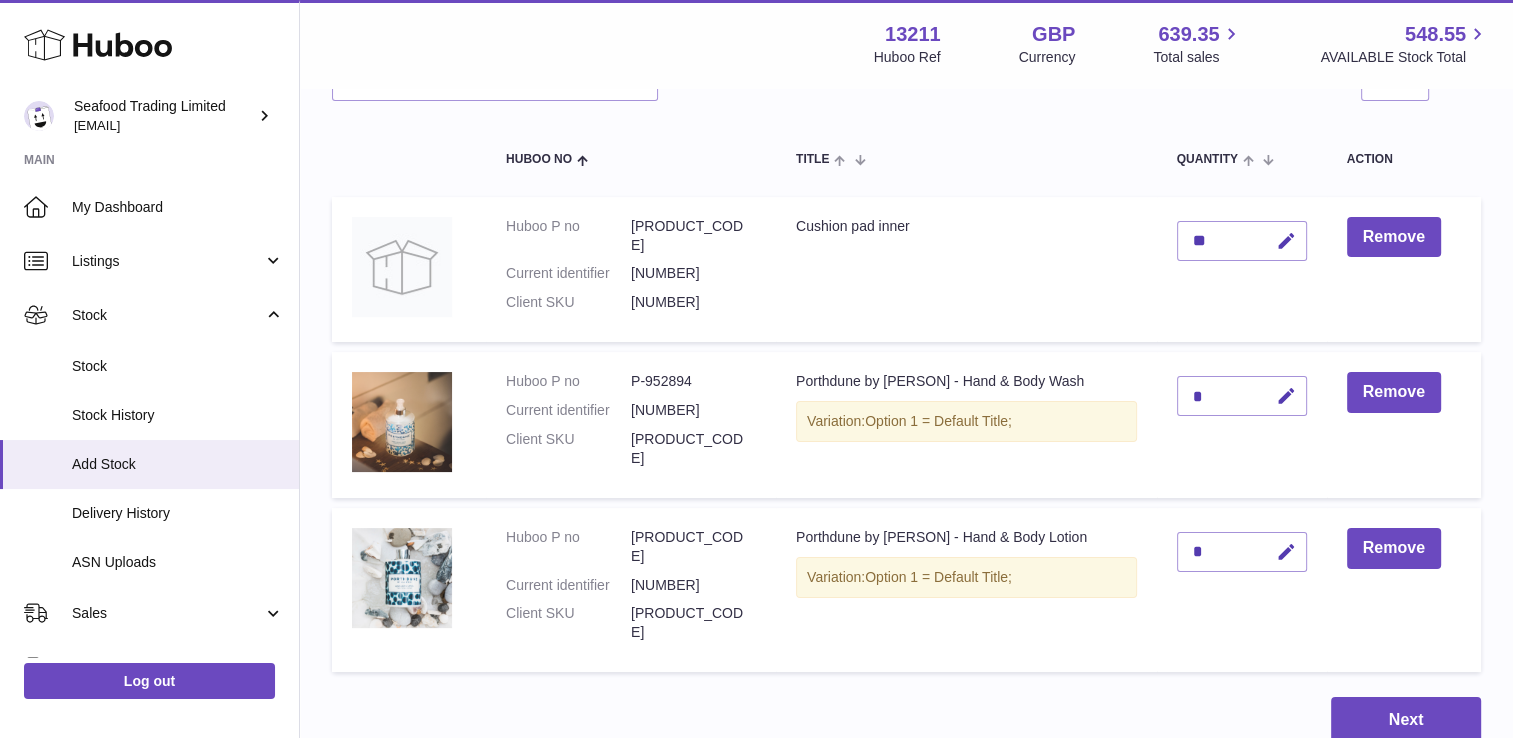 scroll, scrollTop: 98, scrollLeft: 0, axis: vertical 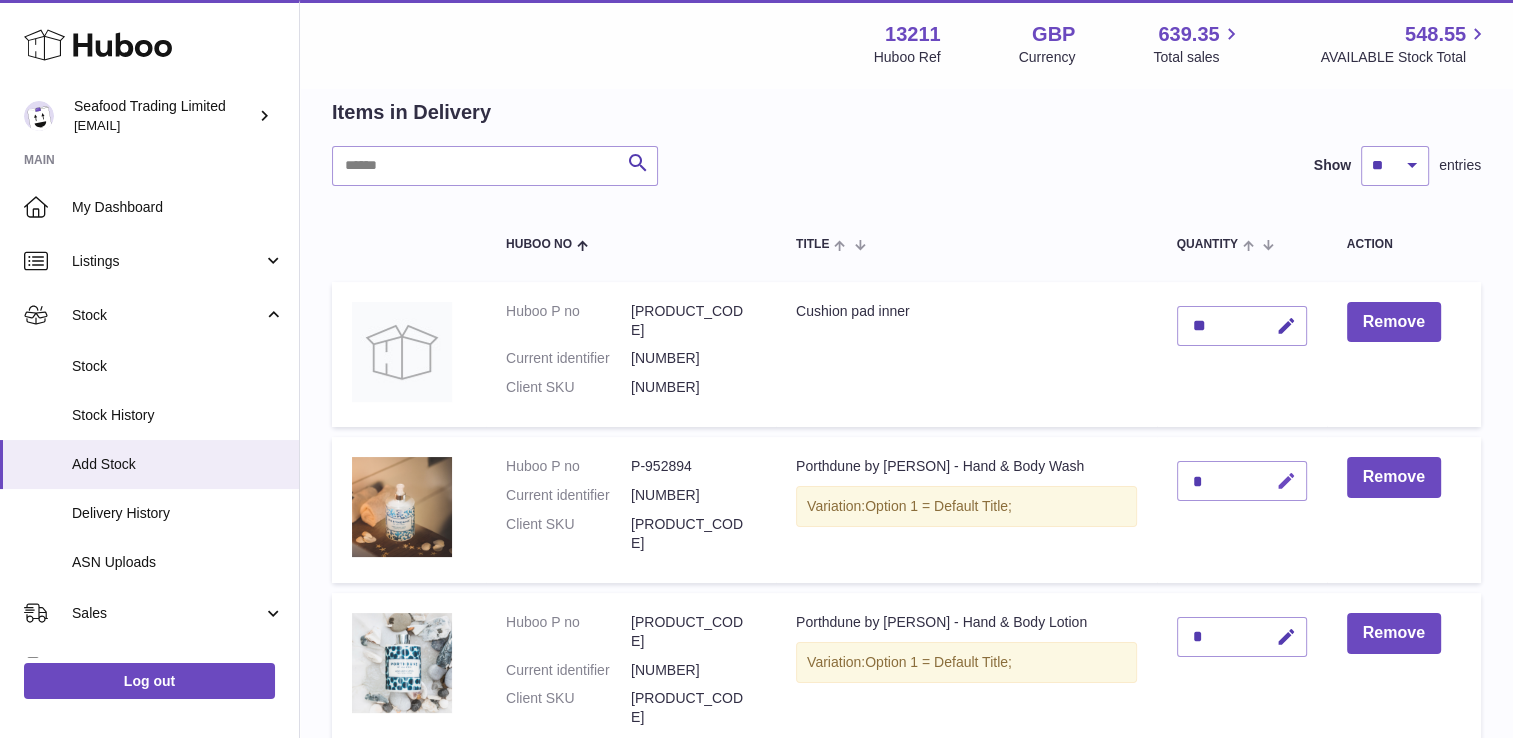 click at bounding box center (1286, 481) 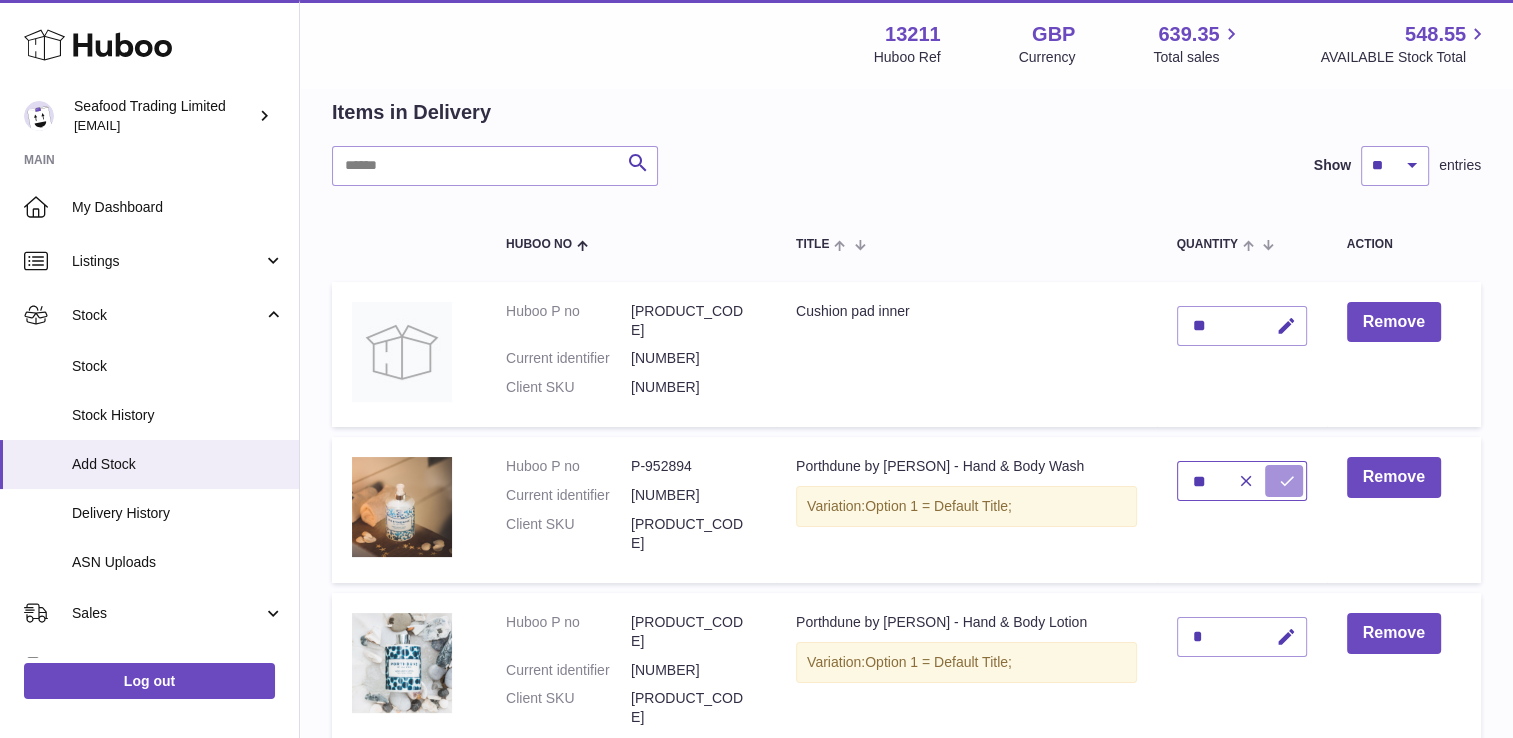 type on "**" 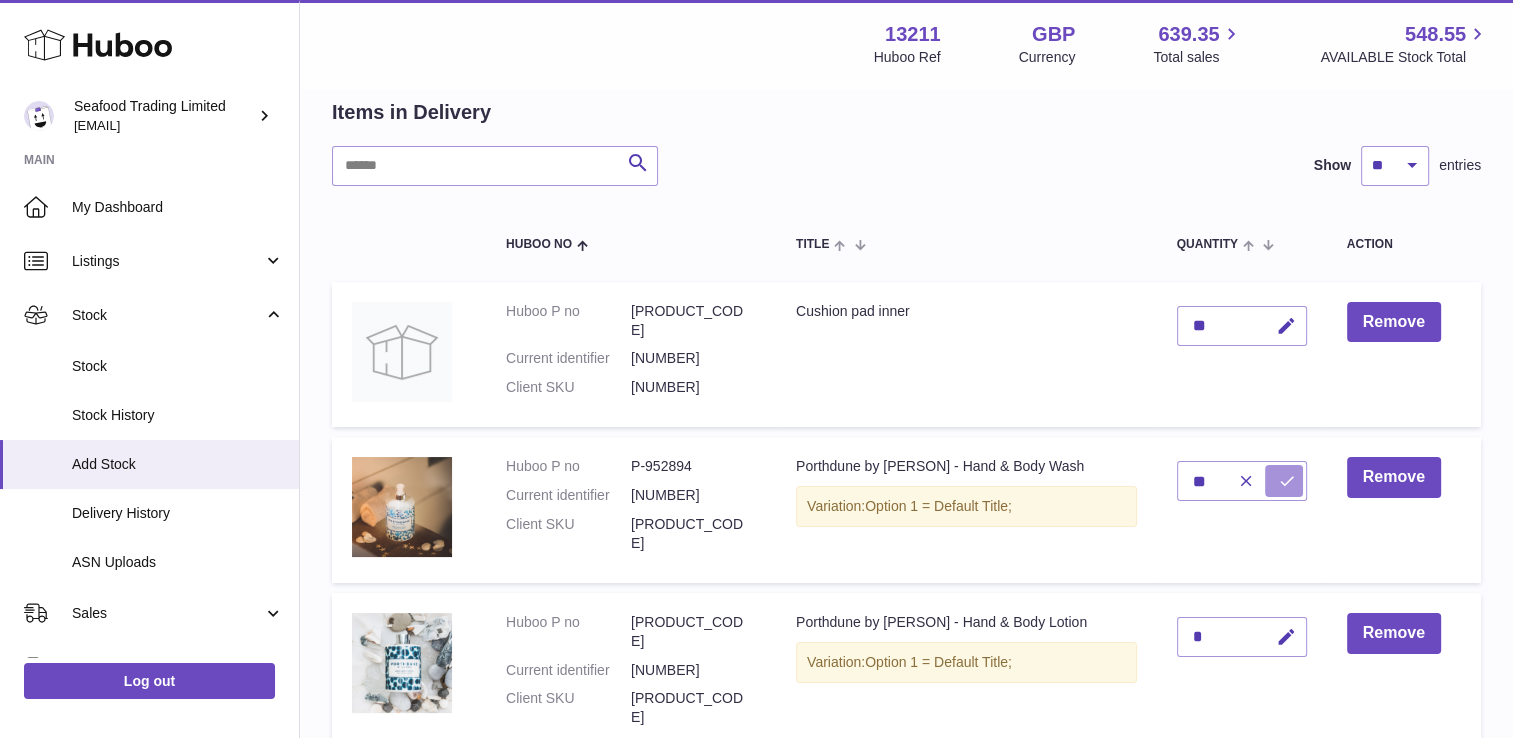 click at bounding box center (1287, 481) 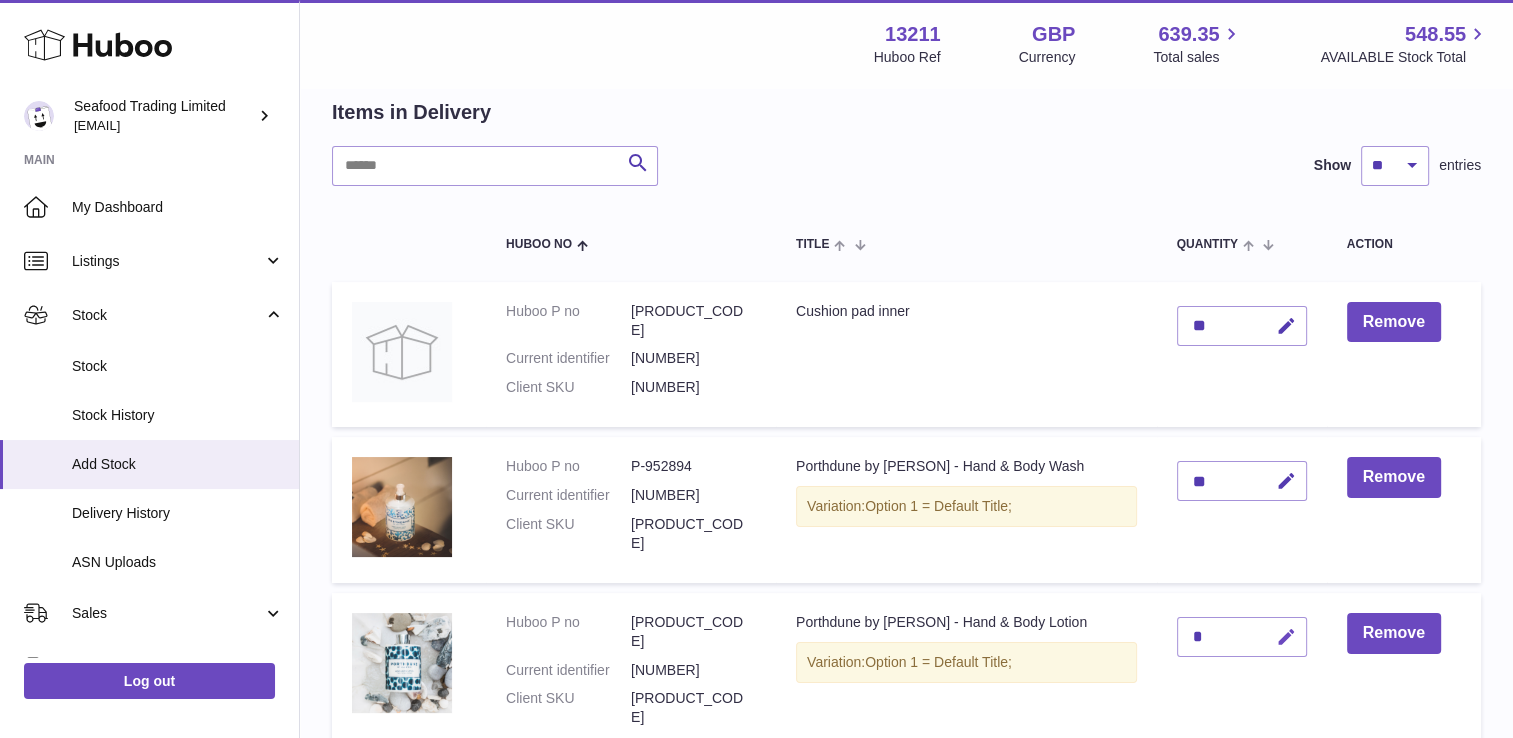 click at bounding box center (1286, 637) 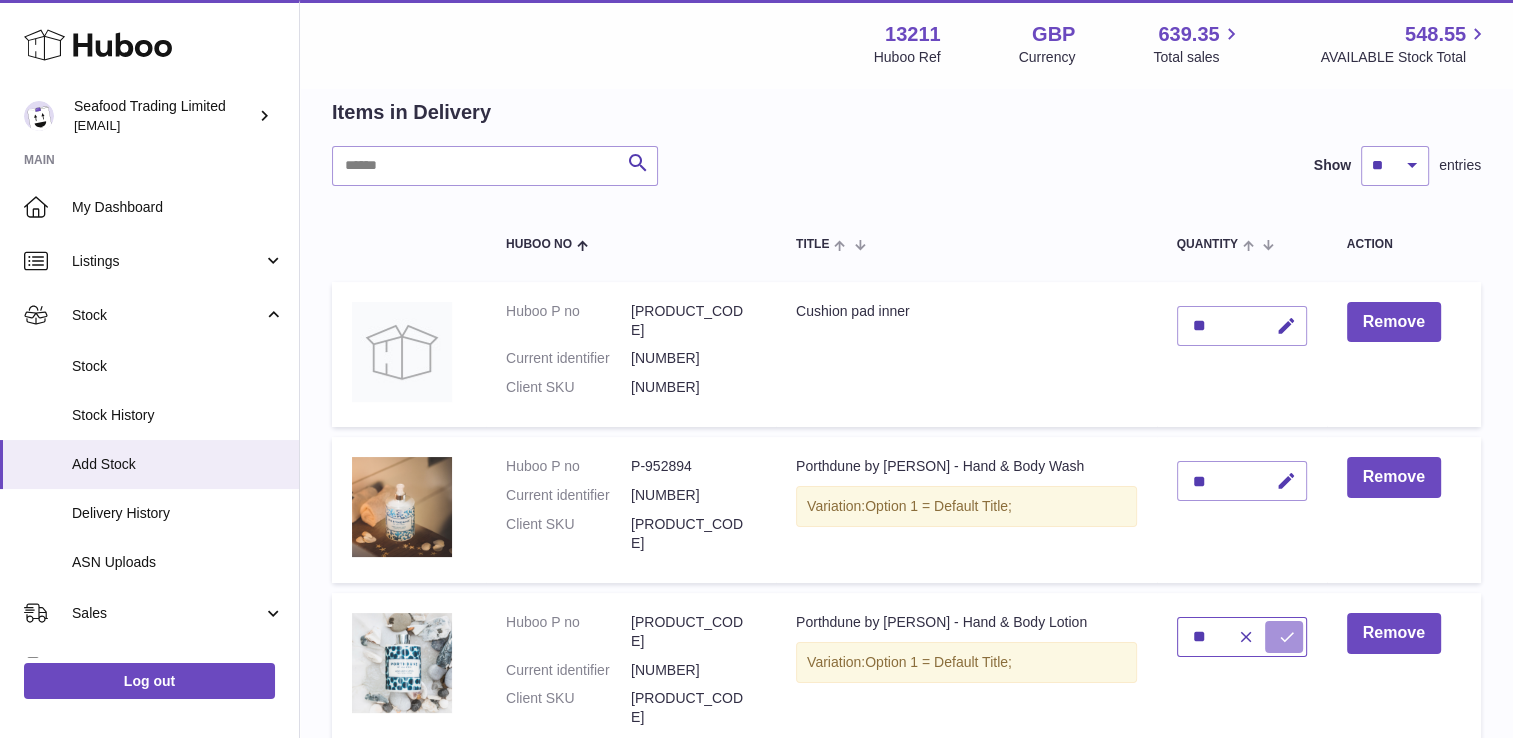 type on "**" 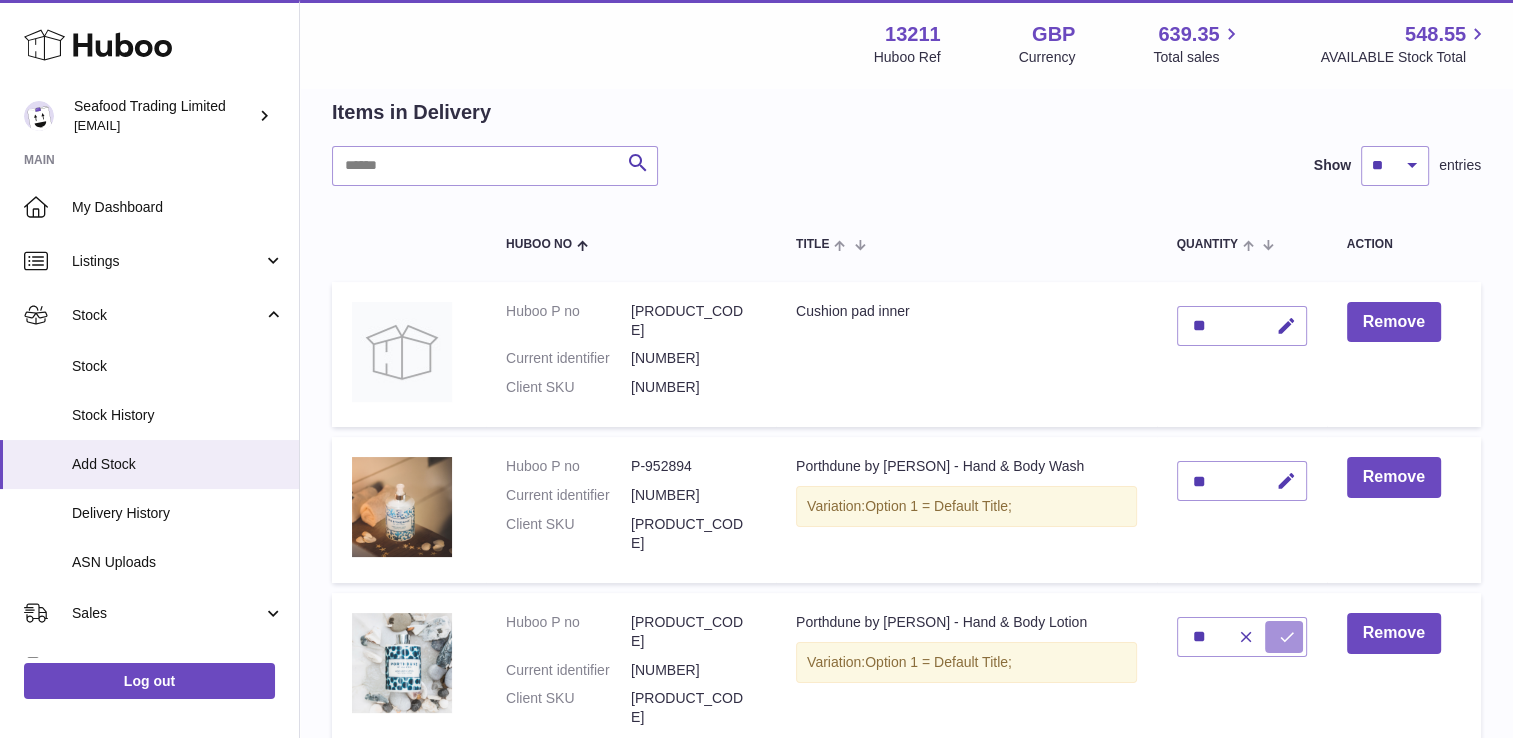 click at bounding box center [1287, 637] 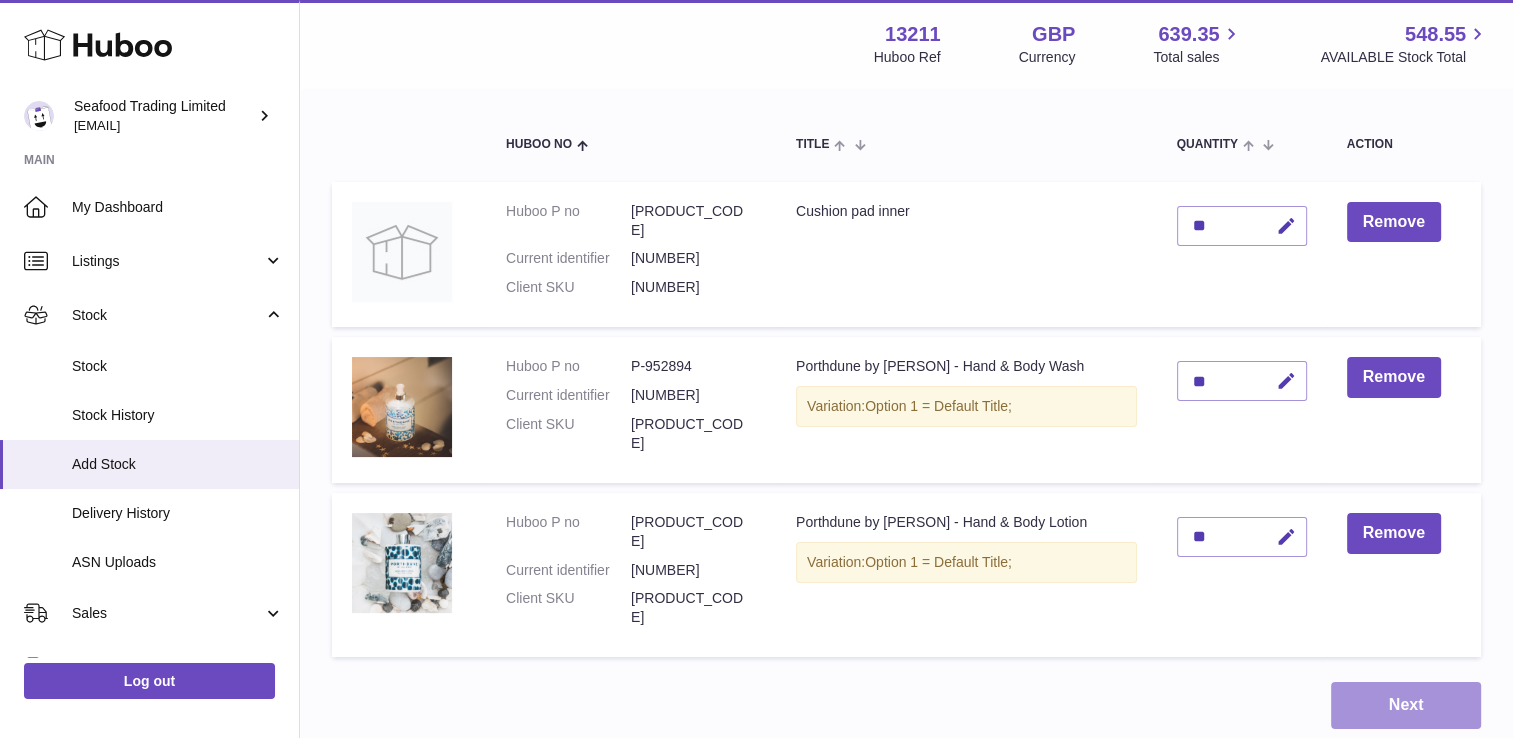 scroll, scrollTop: 398, scrollLeft: 0, axis: vertical 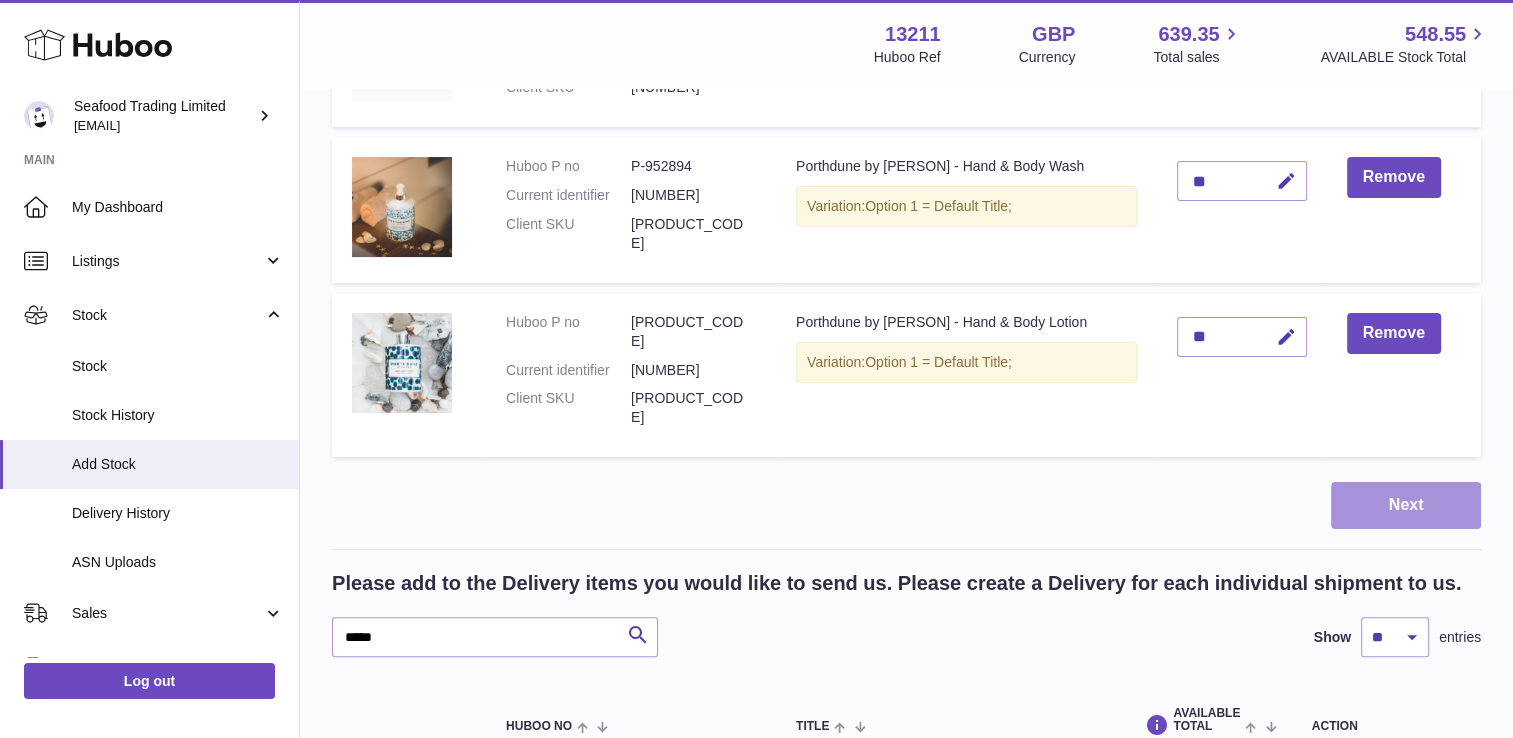 click on "Next" at bounding box center [1406, 505] 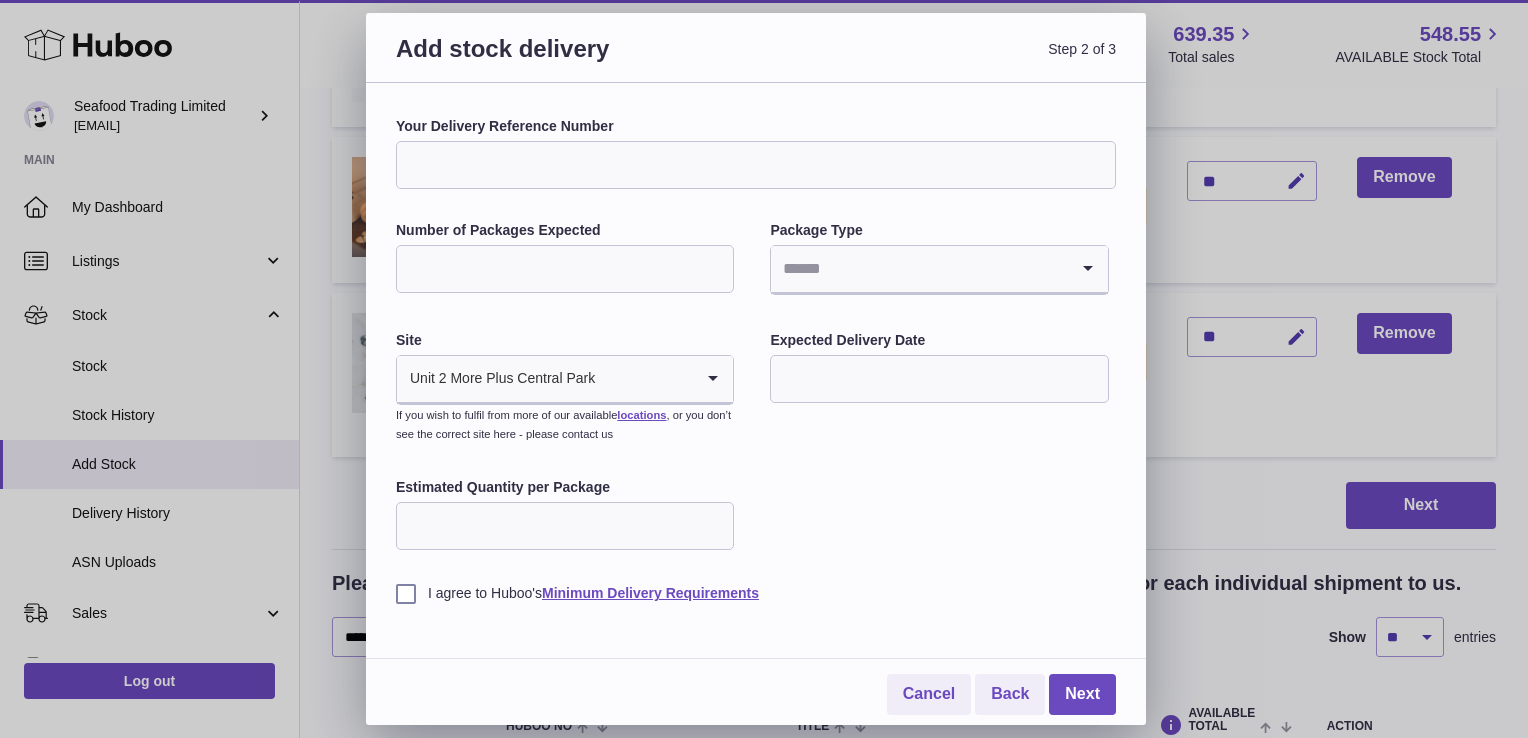 click on "Your Delivery Reference Number" at bounding box center [756, 165] 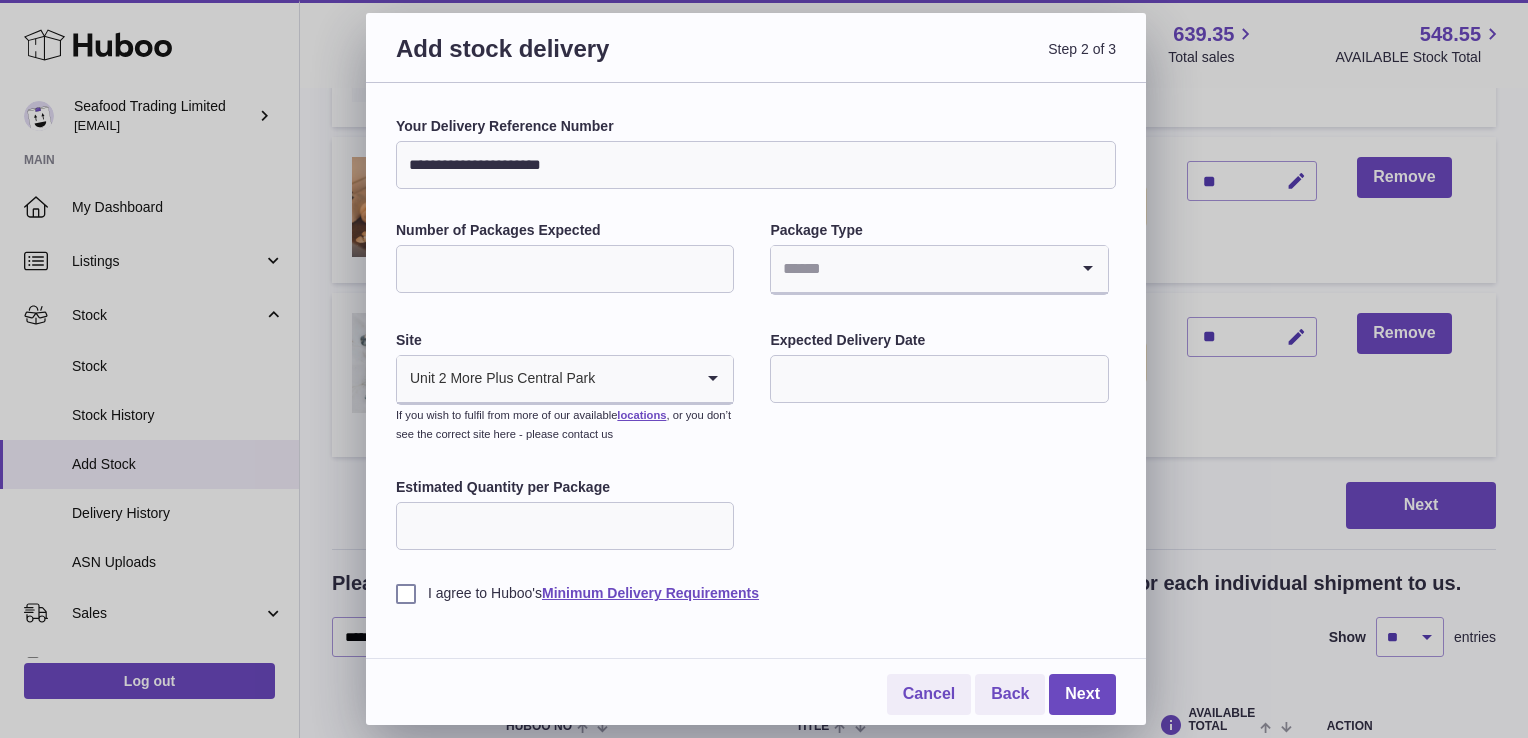 type on "**********" 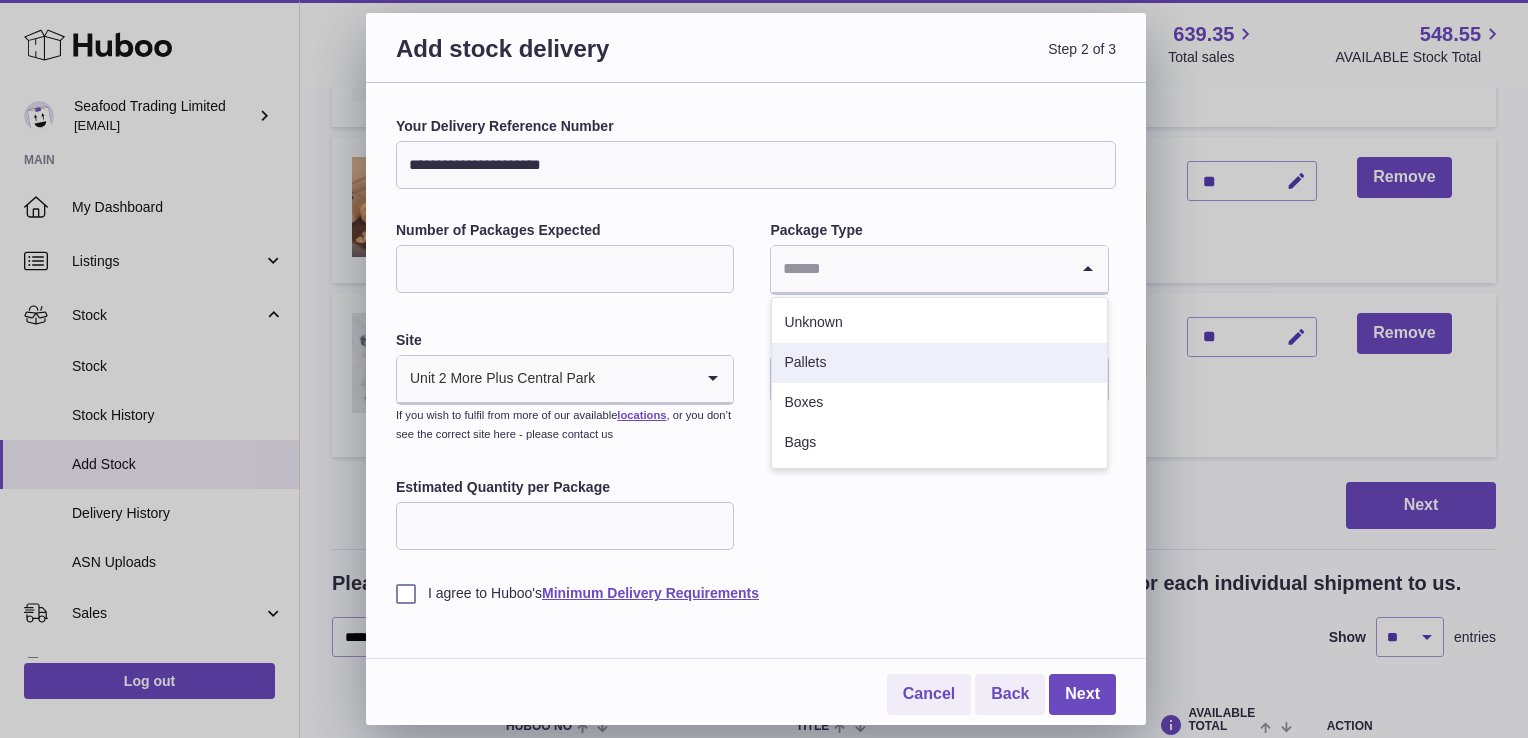click on "Pallets" at bounding box center [939, 363] 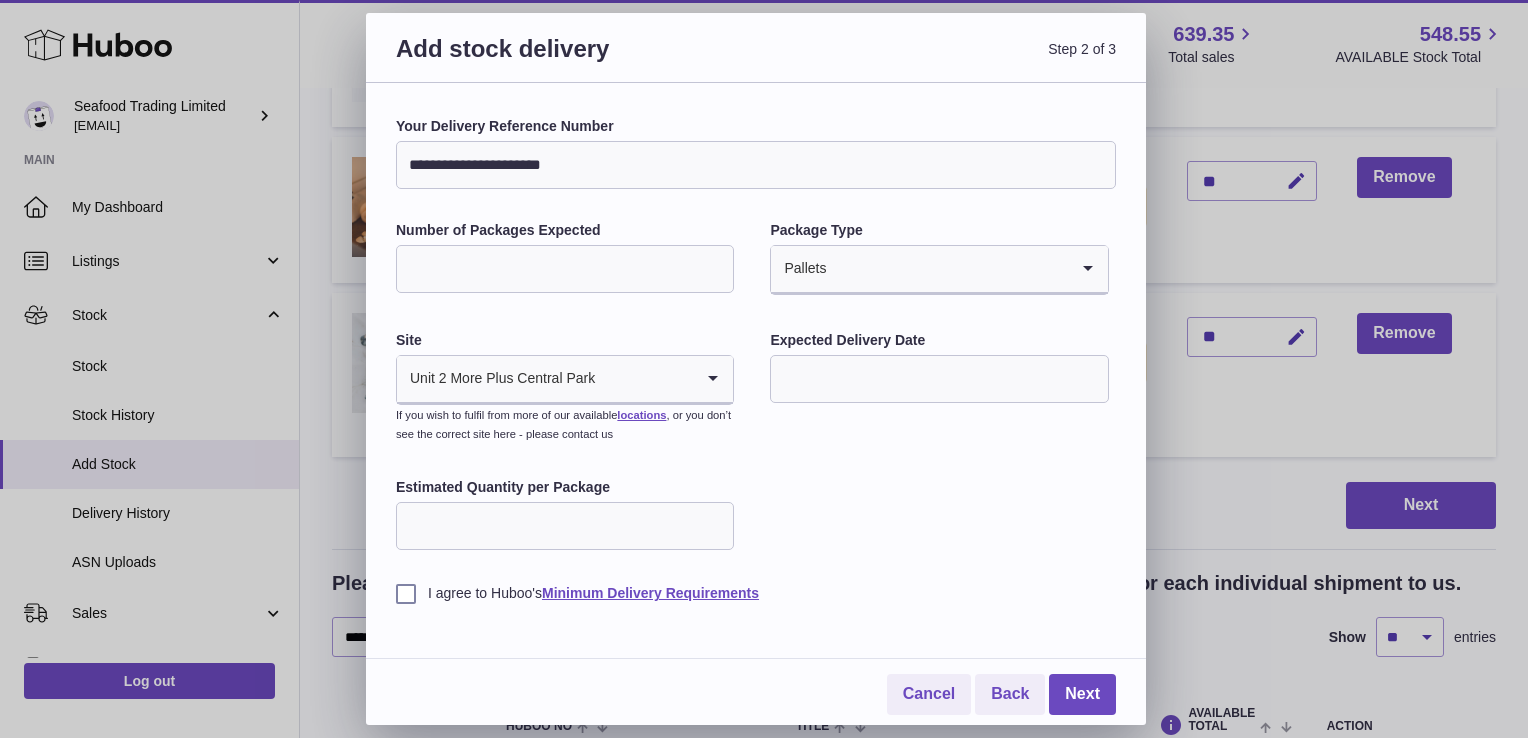 click on "I agree to Huboo's
Minimum Delivery Requirements" at bounding box center (756, 593) 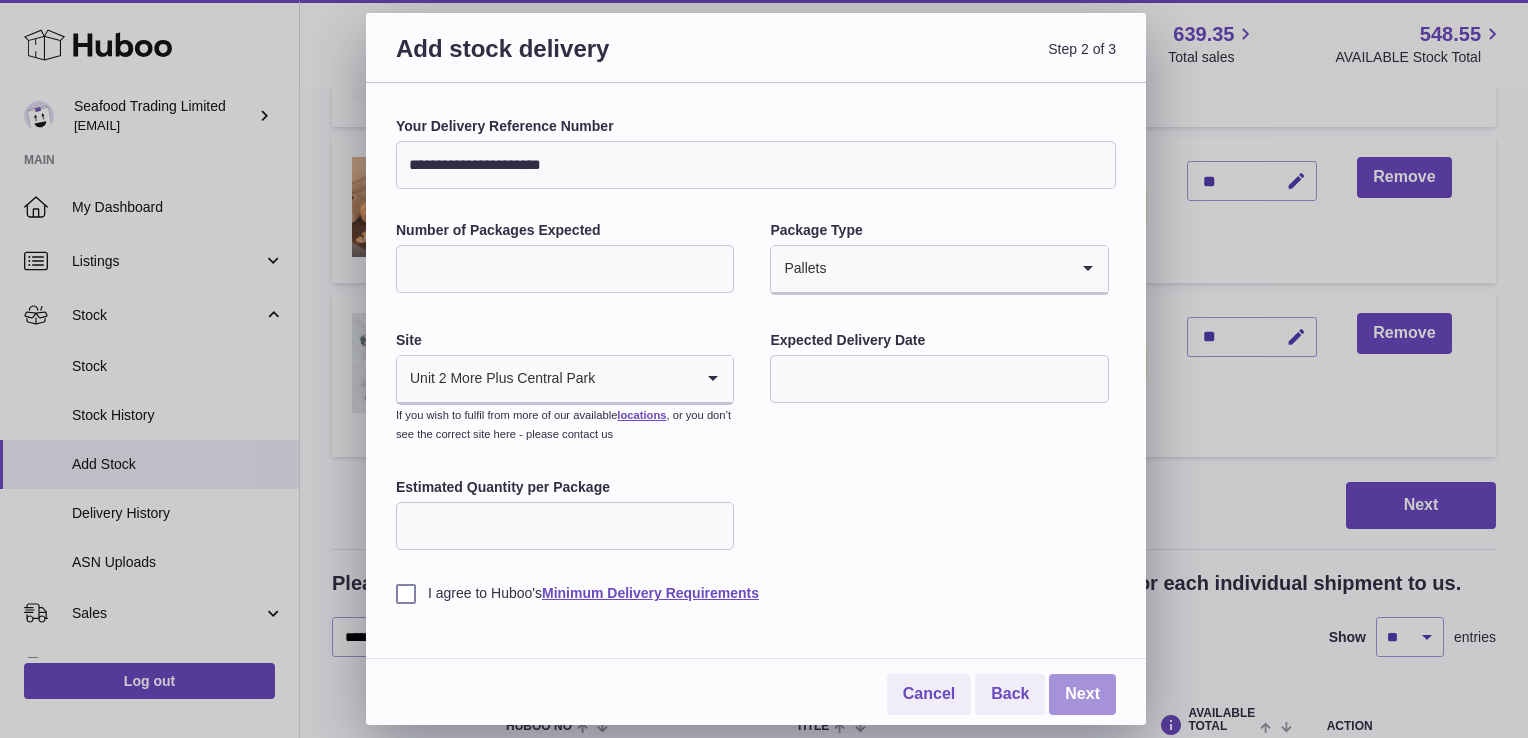 click on "Next" at bounding box center (1082, 694) 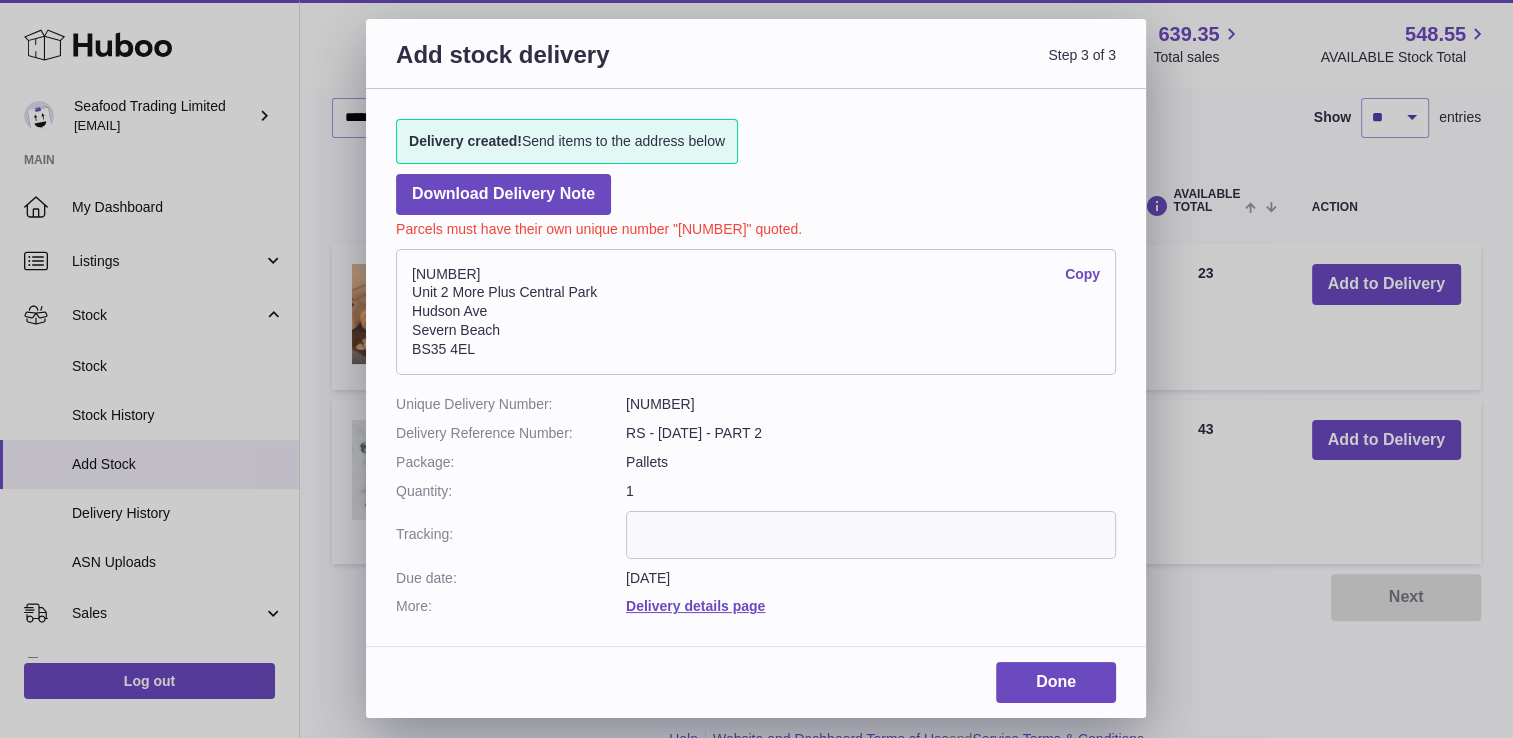 drag, startPoint x: 626, startPoint y: 406, endPoint x: 721, endPoint y: 414, distance: 95.33625 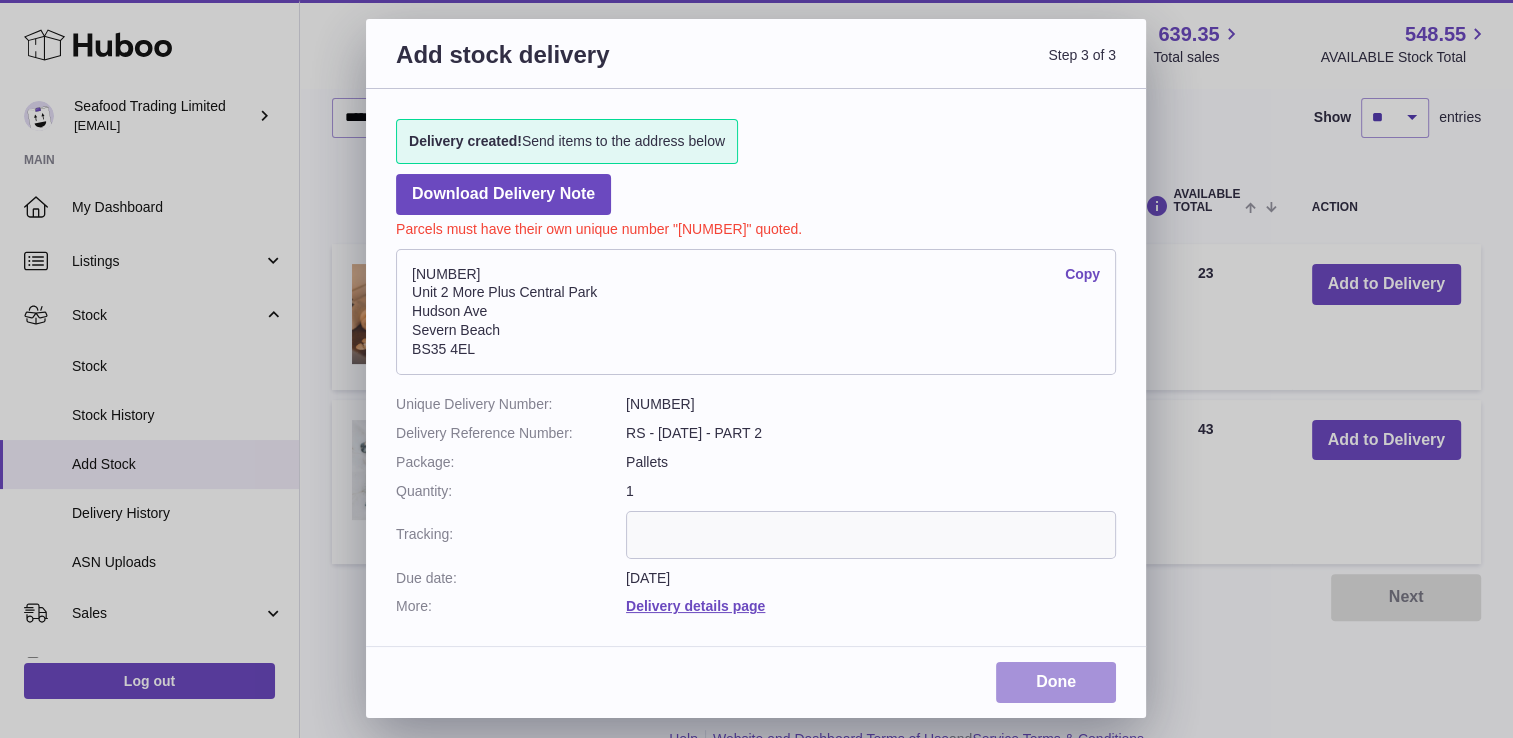 click on "Done" at bounding box center [1056, 682] 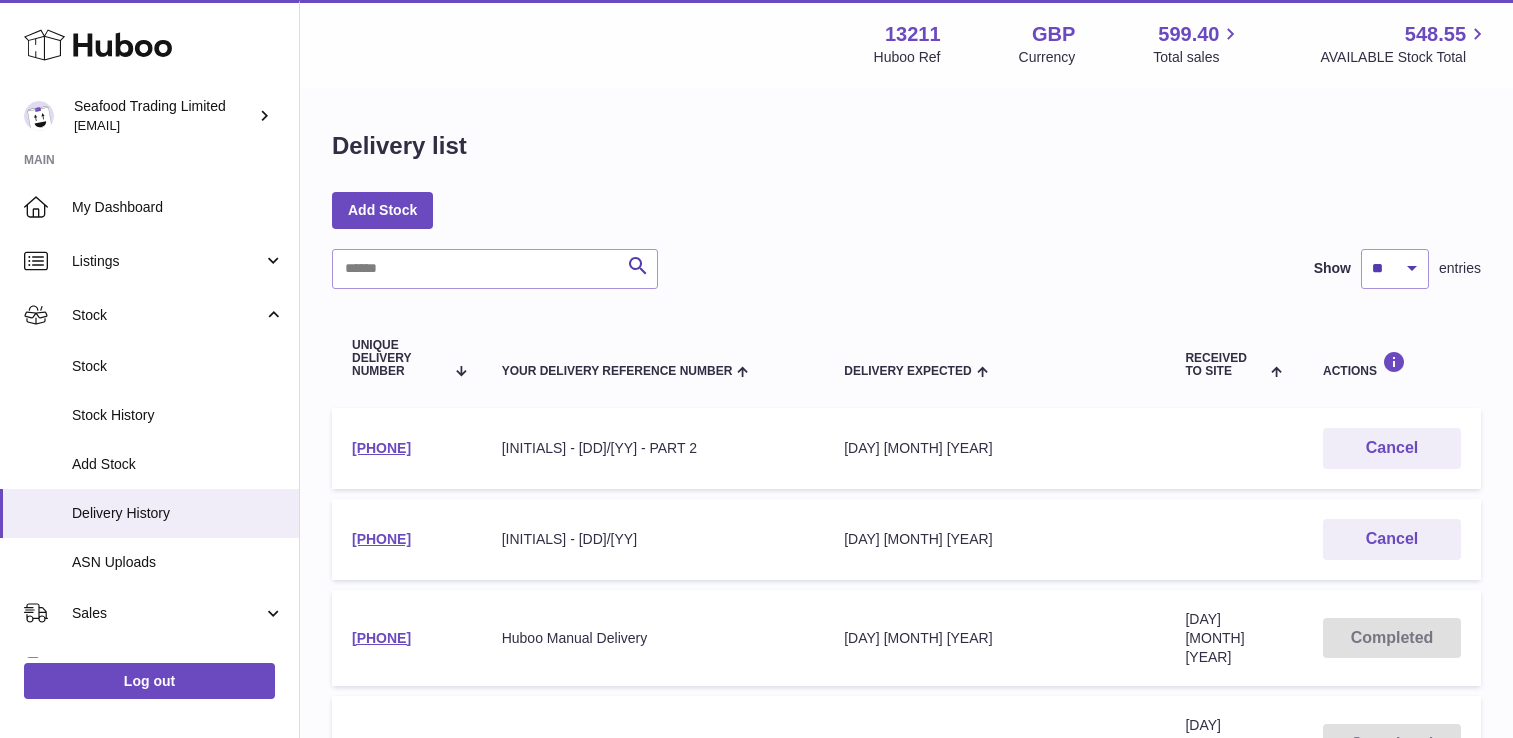 scroll, scrollTop: 0, scrollLeft: 0, axis: both 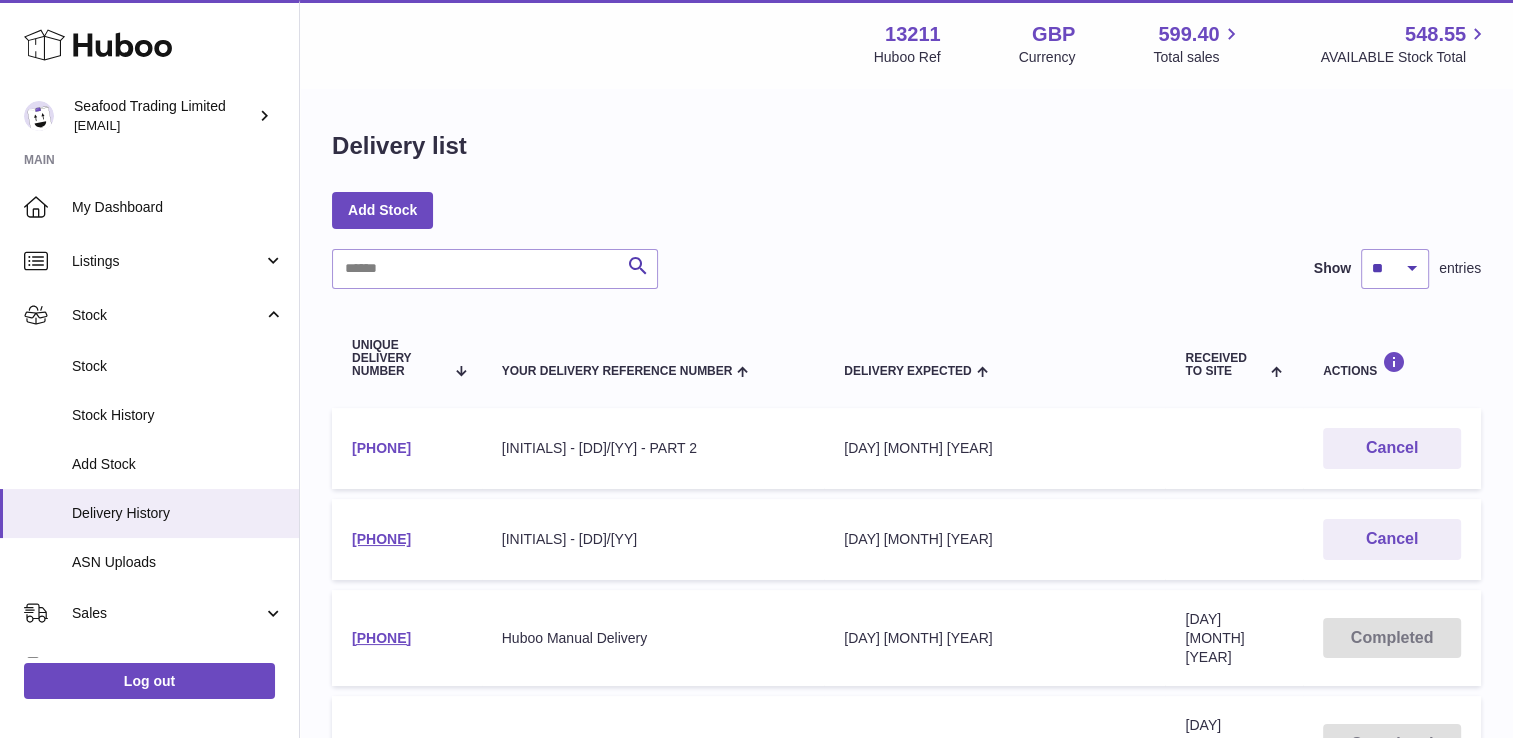 click on "[PHONE]" at bounding box center [381, 448] 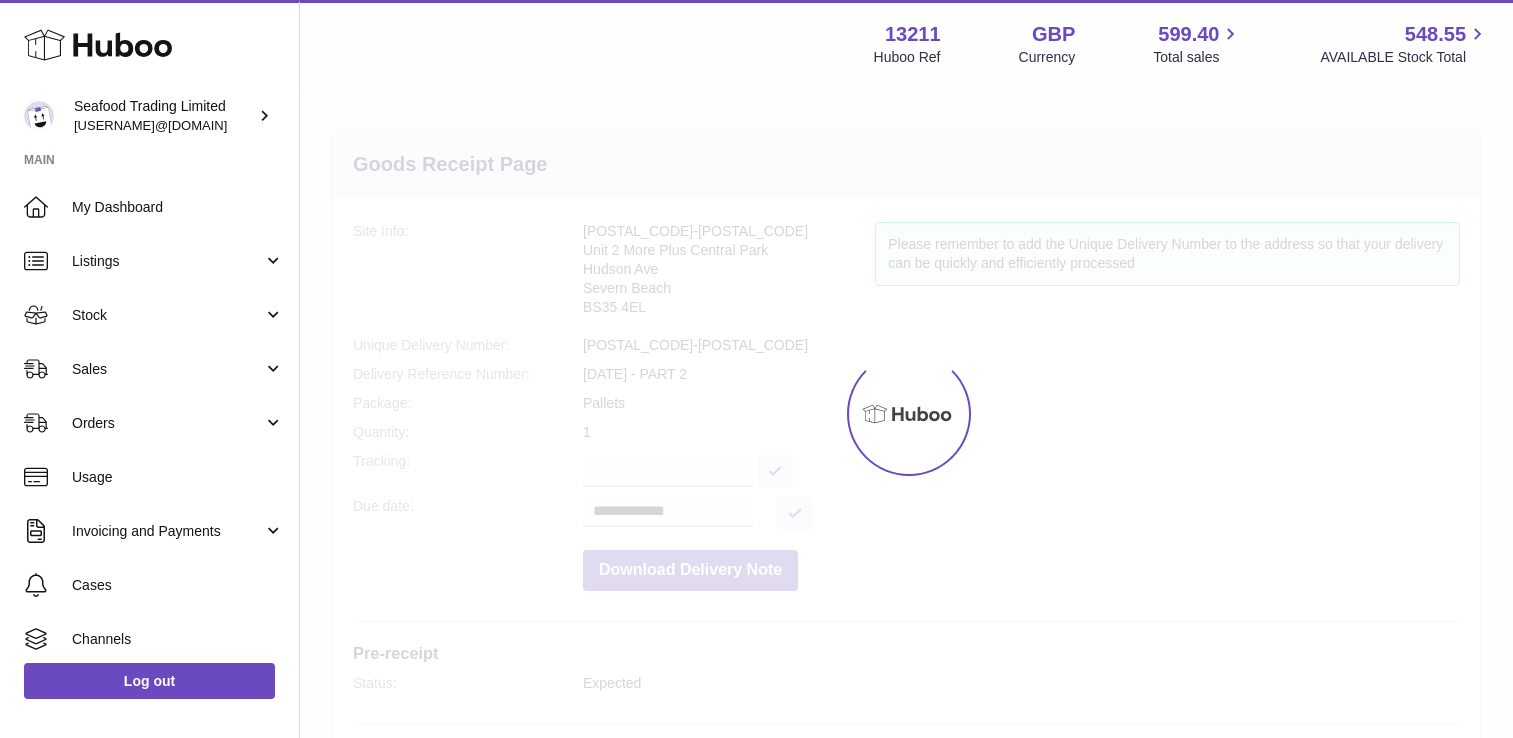 scroll, scrollTop: 0, scrollLeft: 0, axis: both 